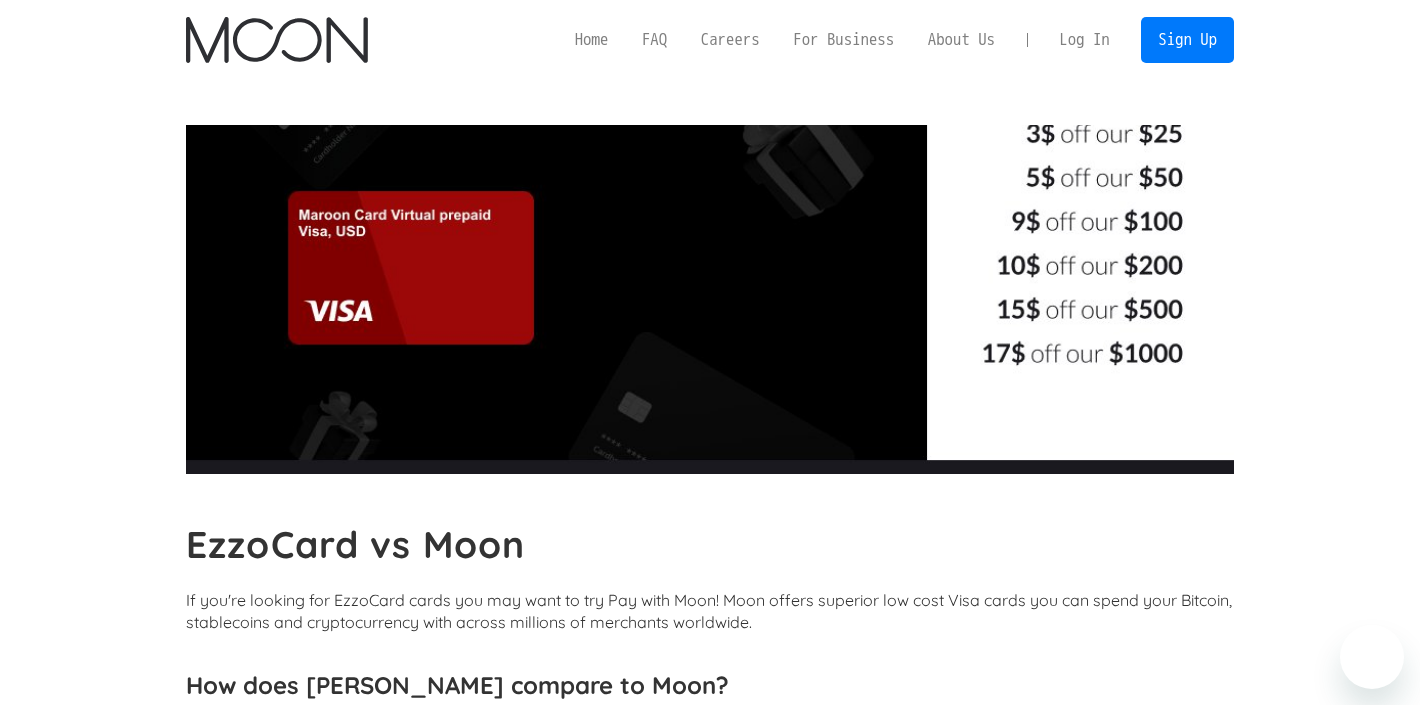 scroll, scrollTop: 0, scrollLeft: 0, axis: both 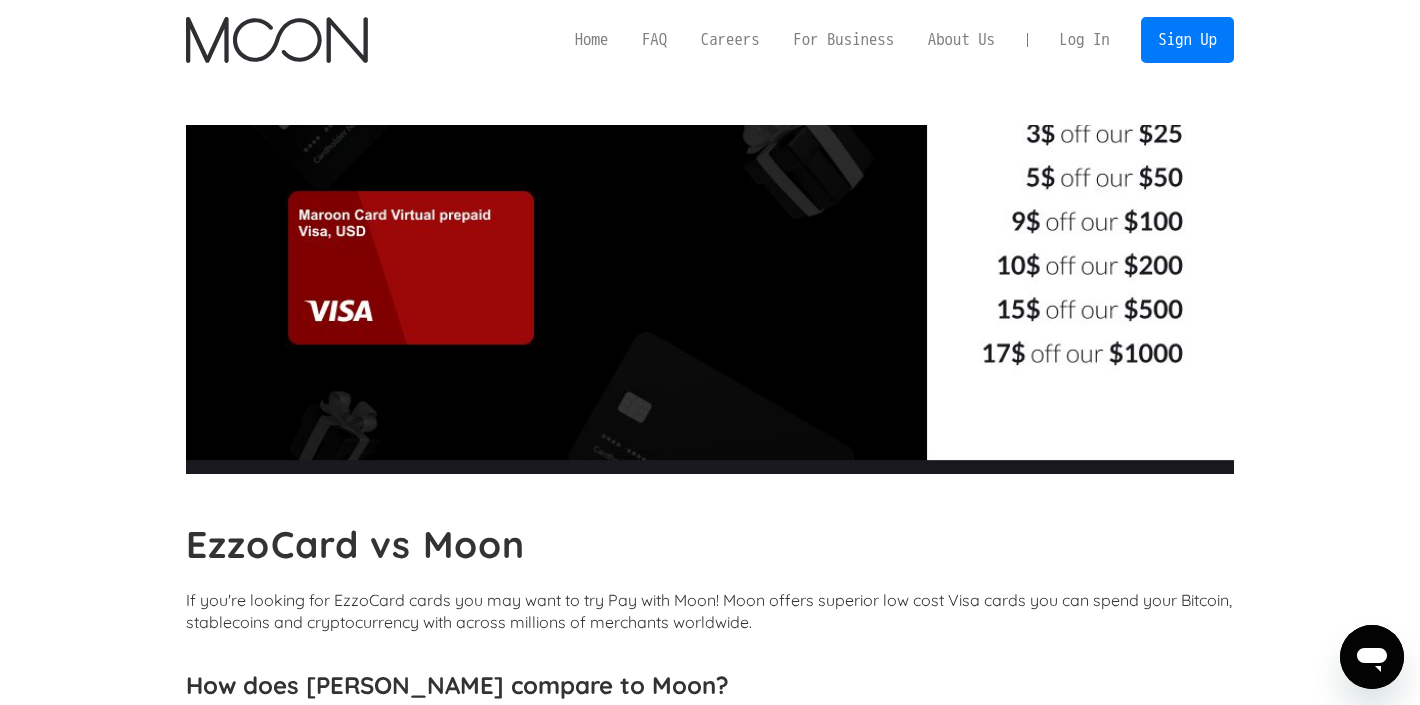 click on "Log In" at bounding box center [1084, 40] 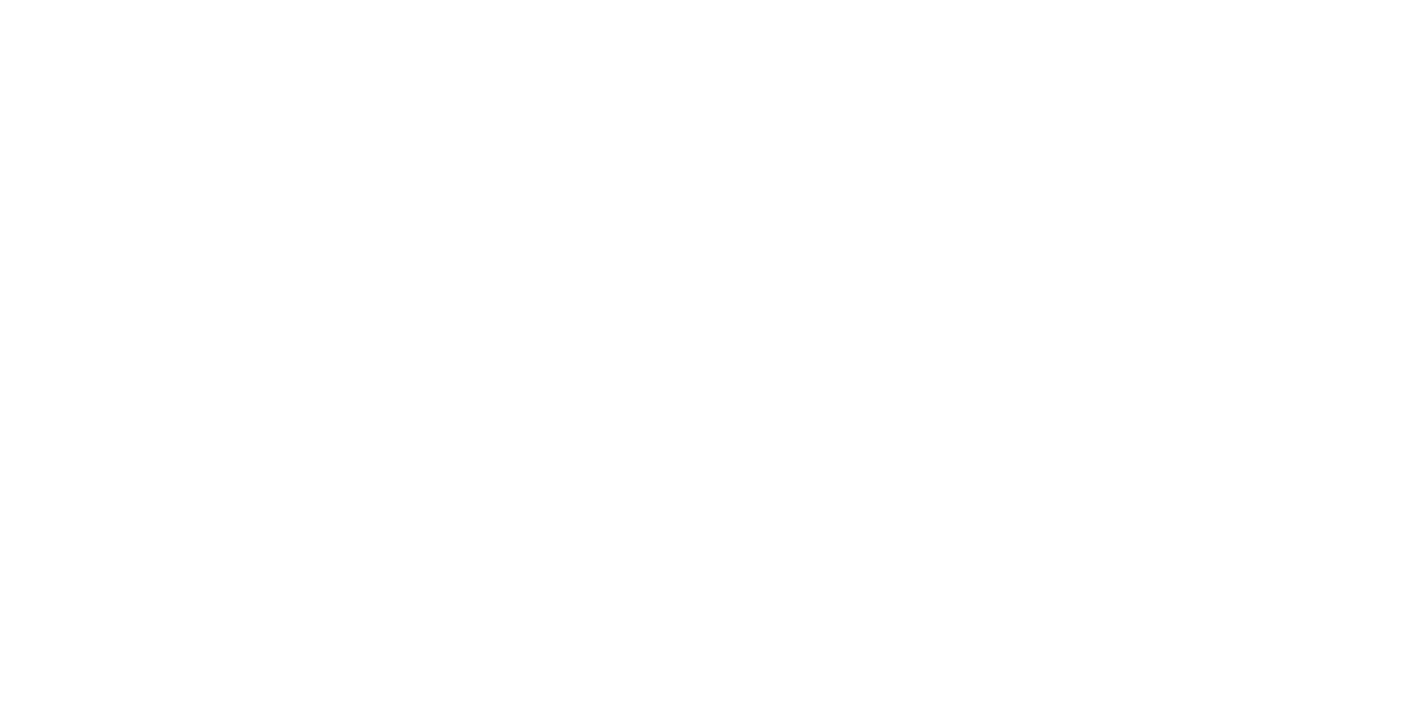 scroll, scrollTop: 0, scrollLeft: 0, axis: both 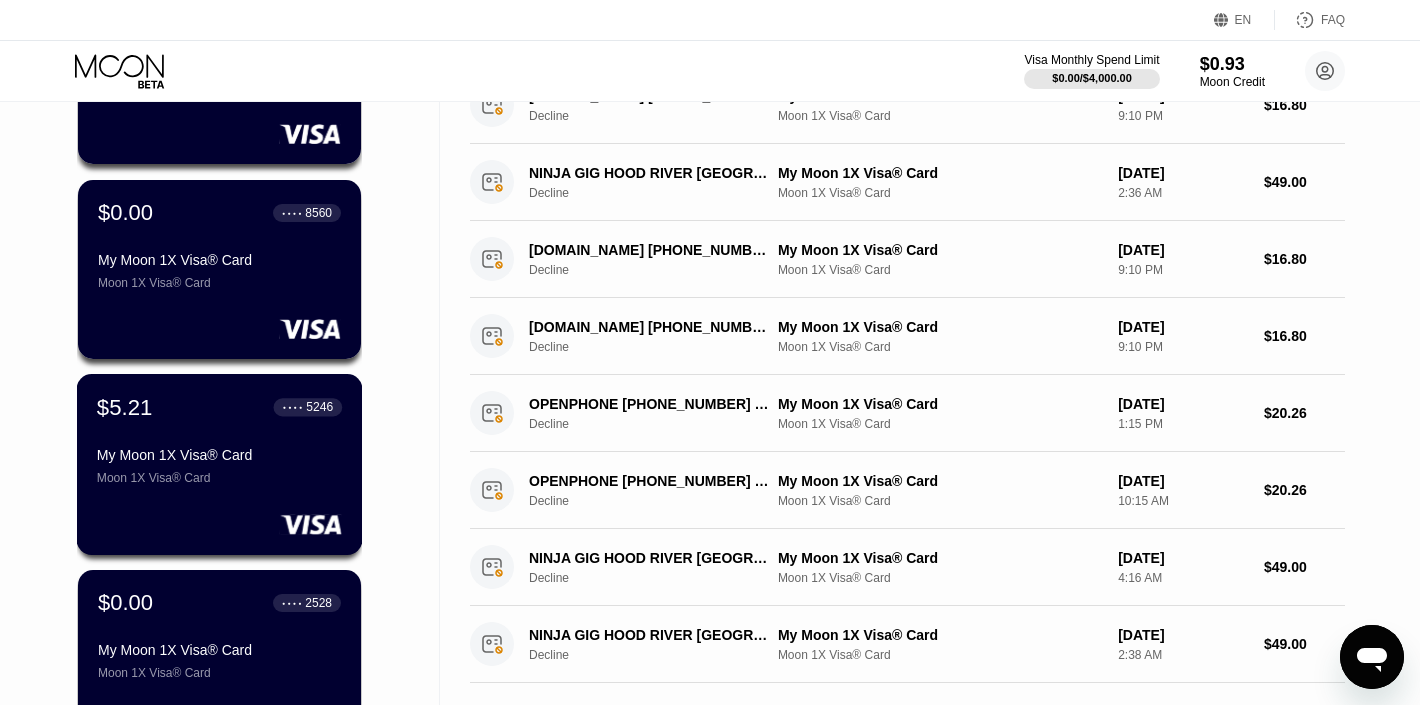 click on "$5.21 ● ● ● ● 5246 My Moon 1X Visa® Card Moon 1X Visa® Card" at bounding box center (220, 464) 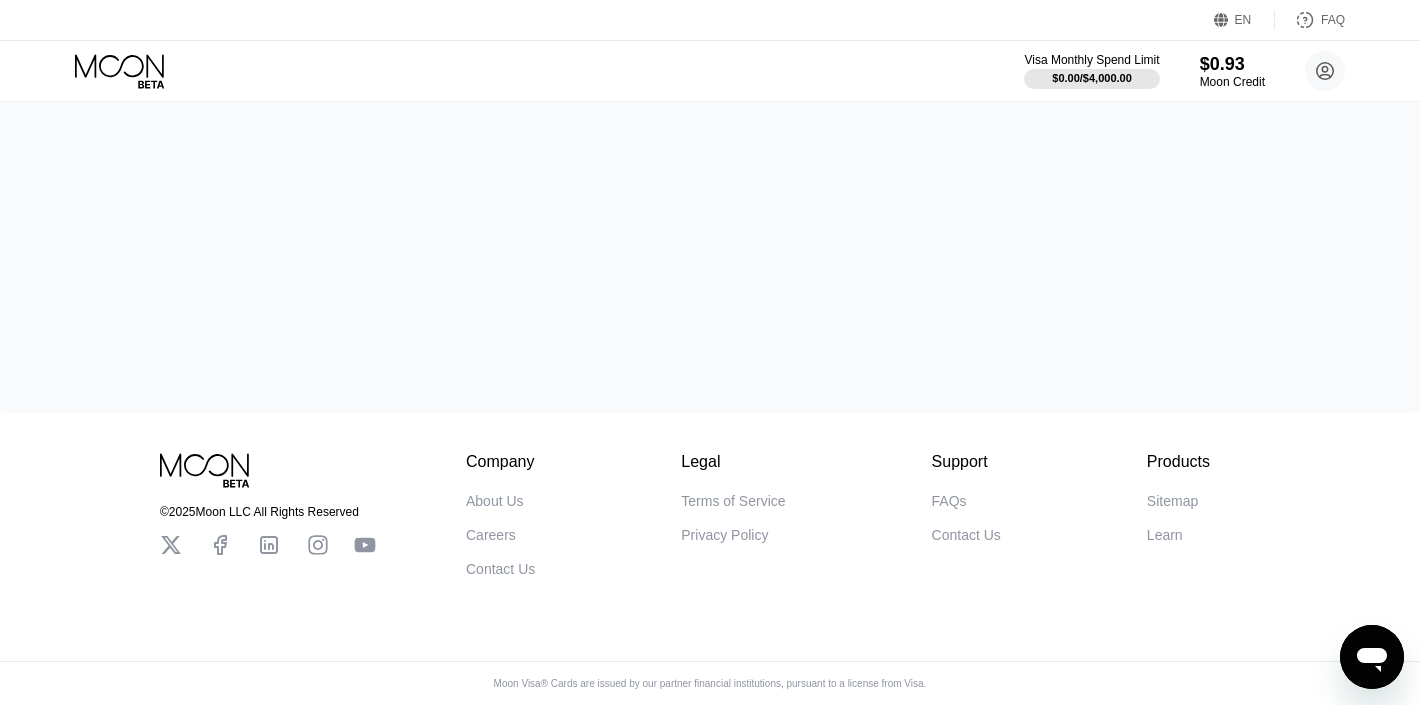 scroll, scrollTop: 0, scrollLeft: 0, axis: both 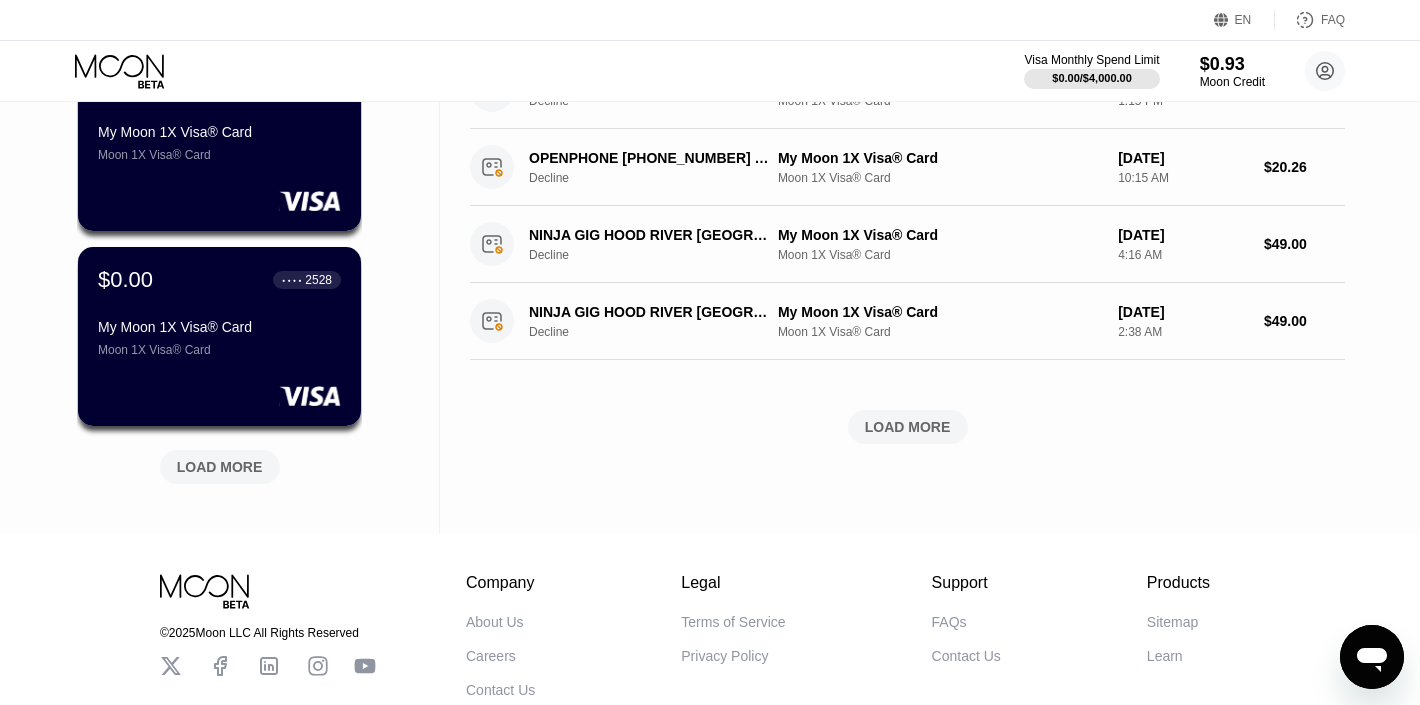 click on "LOAD MORE" at bounding box center (220, 467) 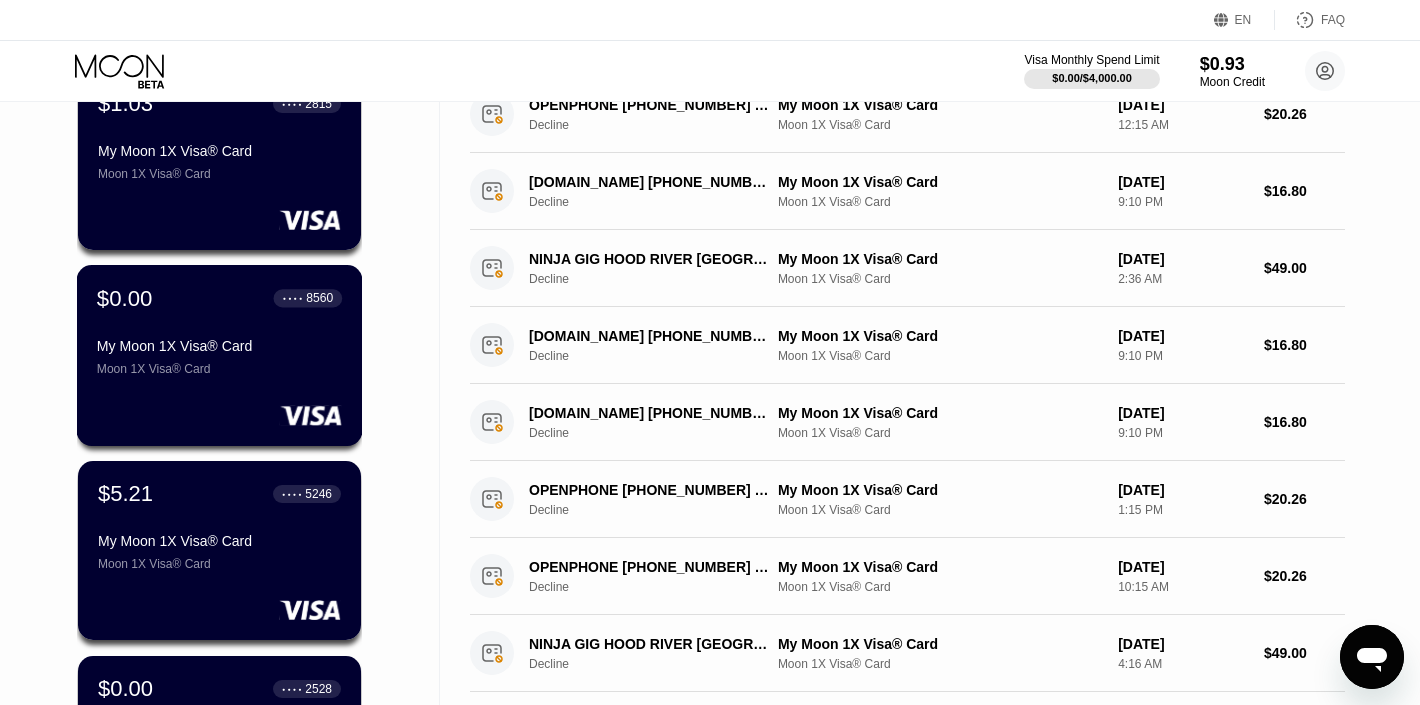 scroll, scrollTop: 379, scrollLeft: 0, axis: vertical 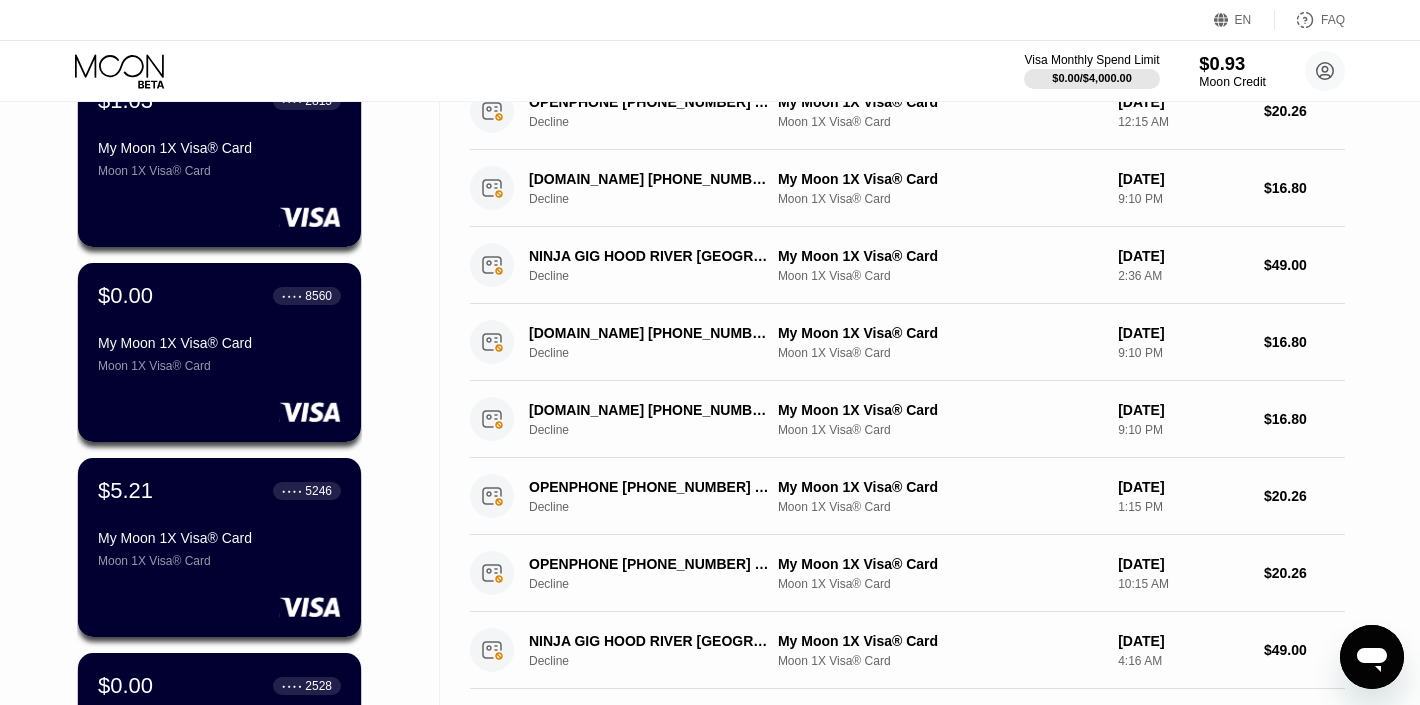 click on "$0.93" at bounding box center [1232, 63] 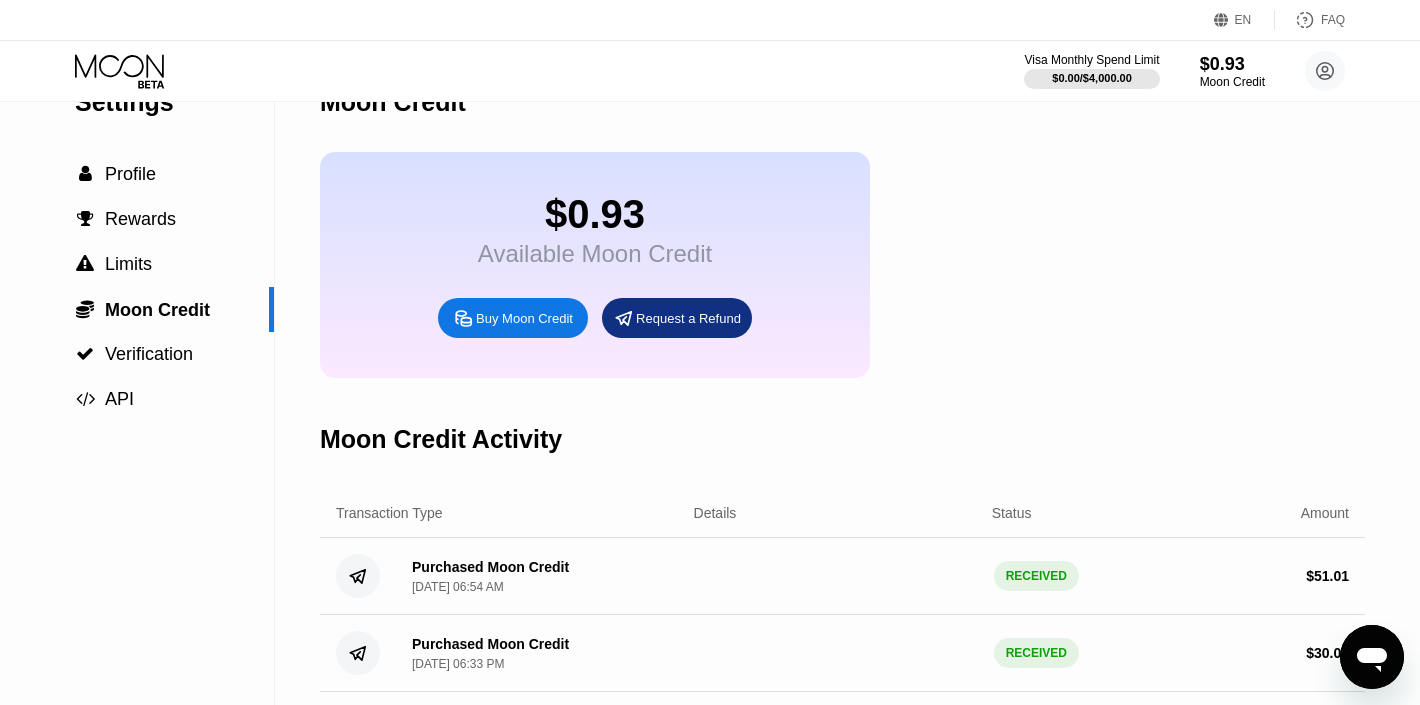 scroll, scrollTop: 0, scrollLeft: 0, axis: both 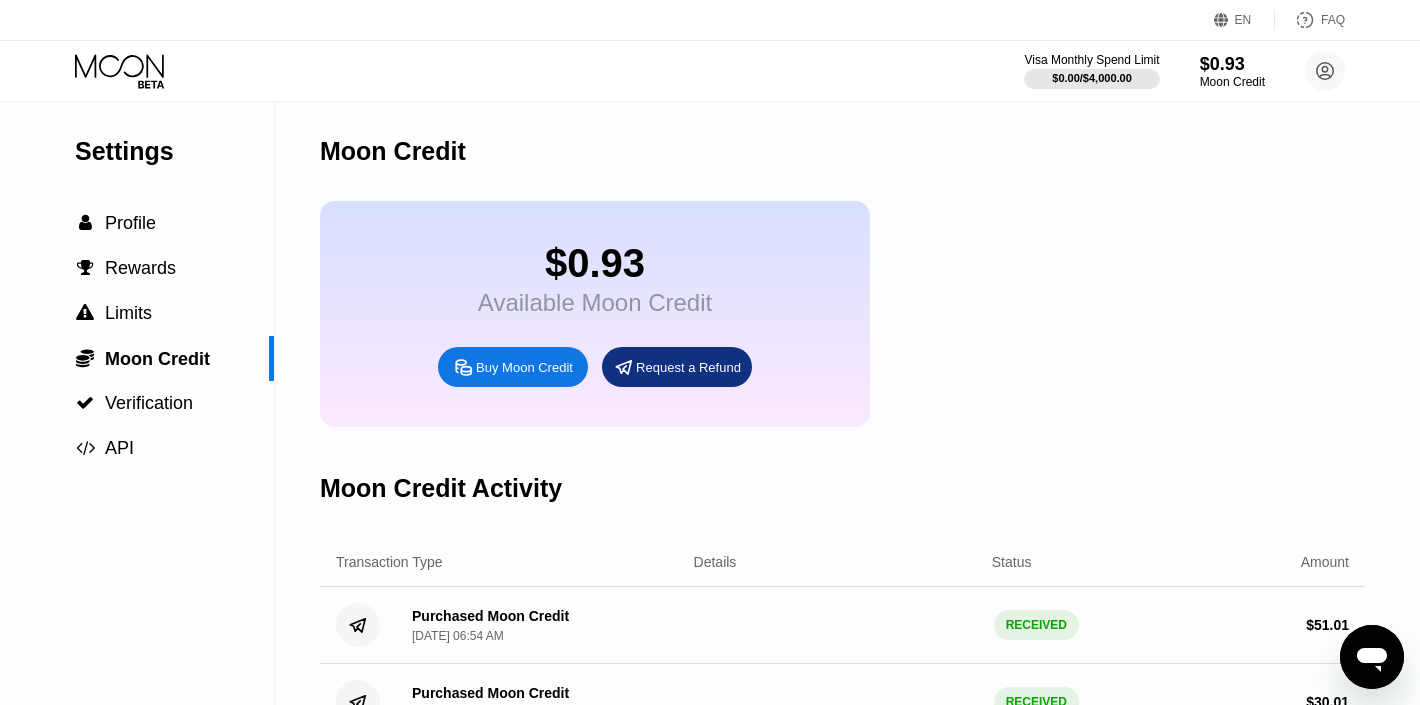 click on "Buy Moon Credit" at bounding box center (524, 367) 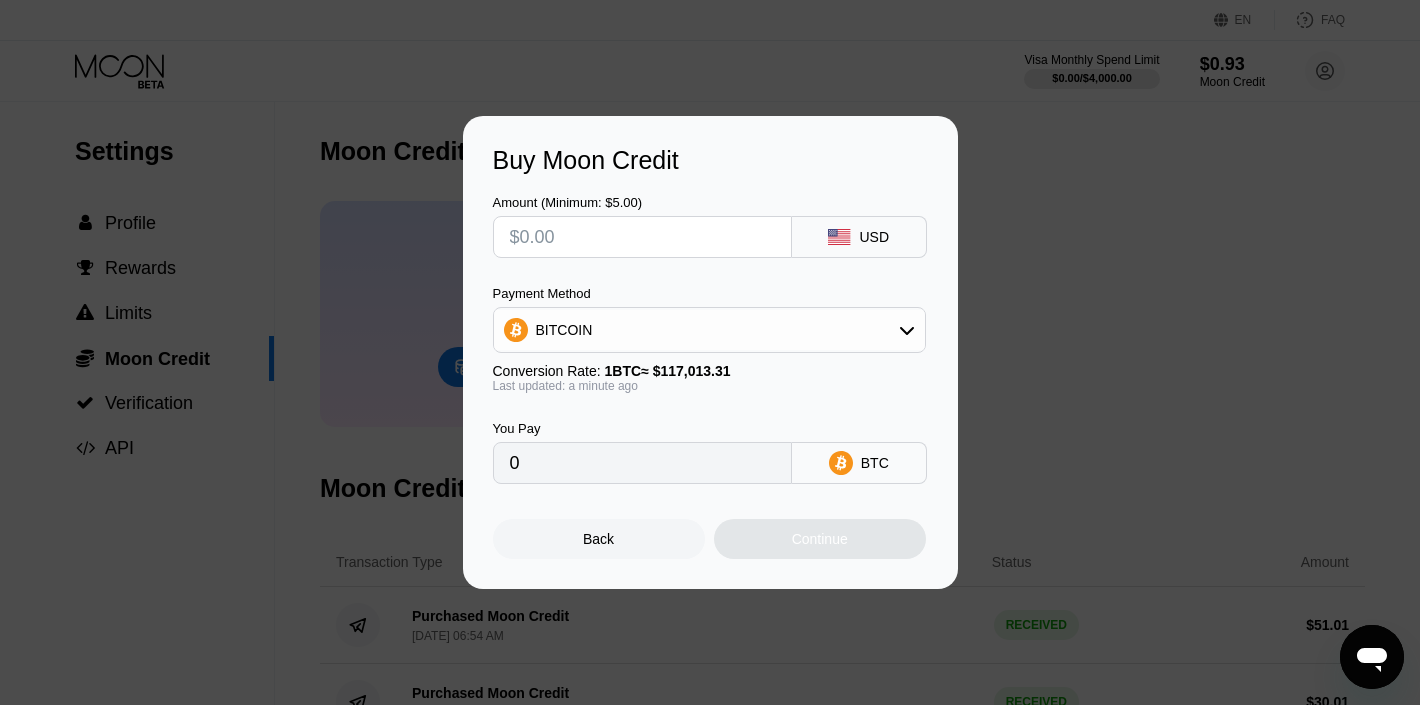 click on "BITCOIN" at bounding box center (709, 330) 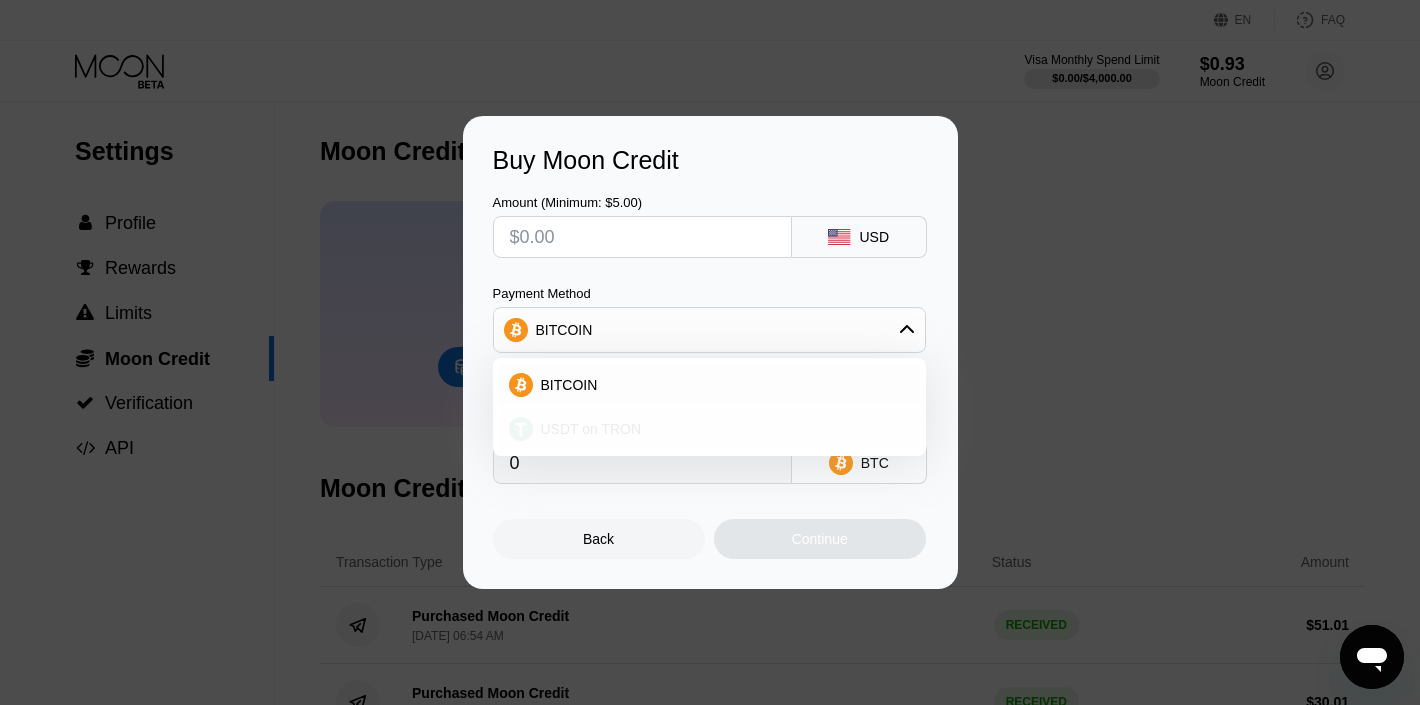 click on "USDT on TRON" at bounding box center [721, 429] 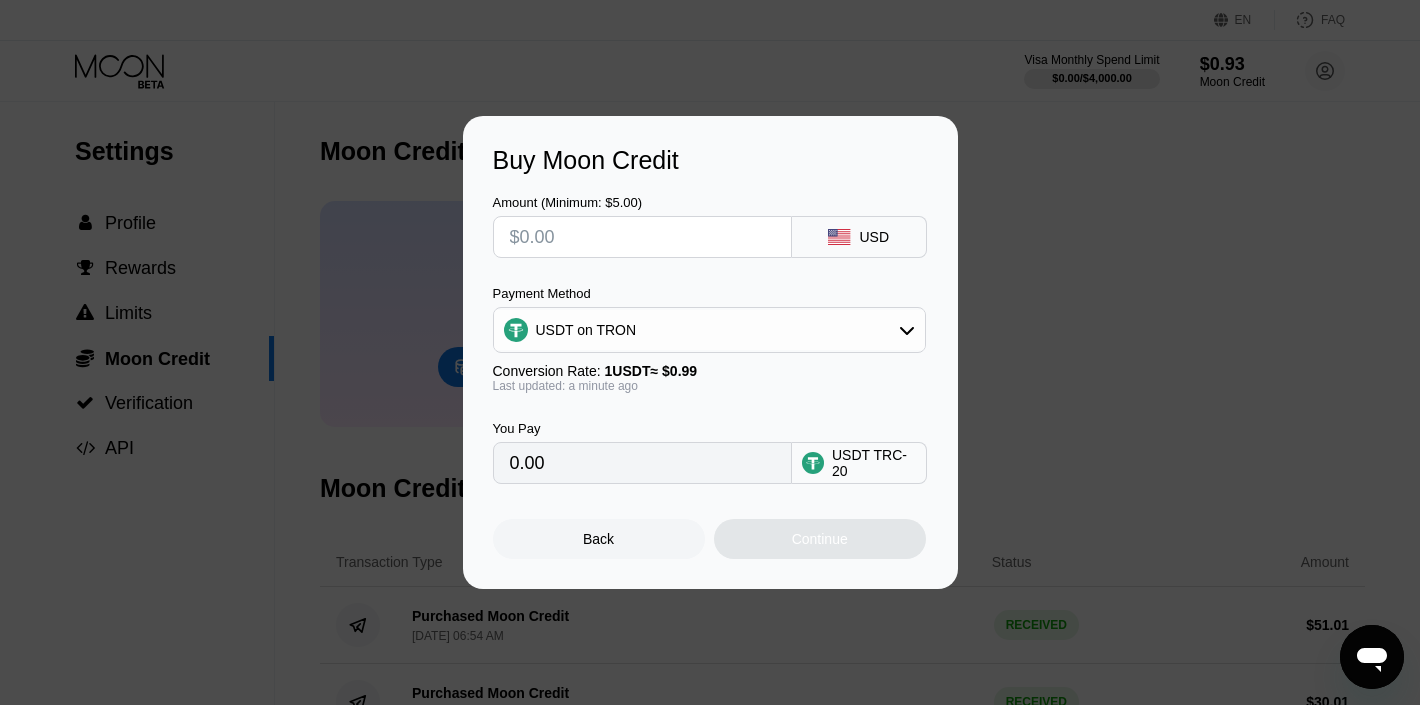 click at bounding box center (642, 237) 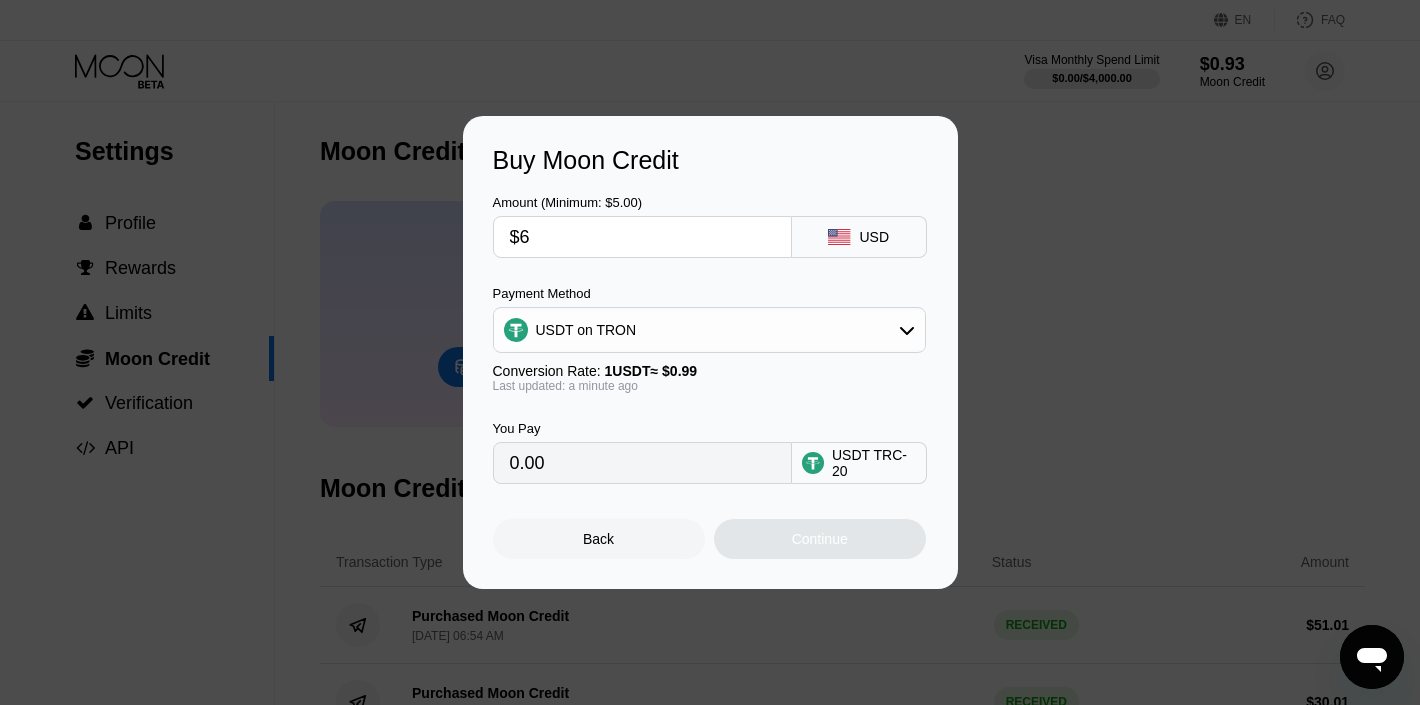 type on "6.06" 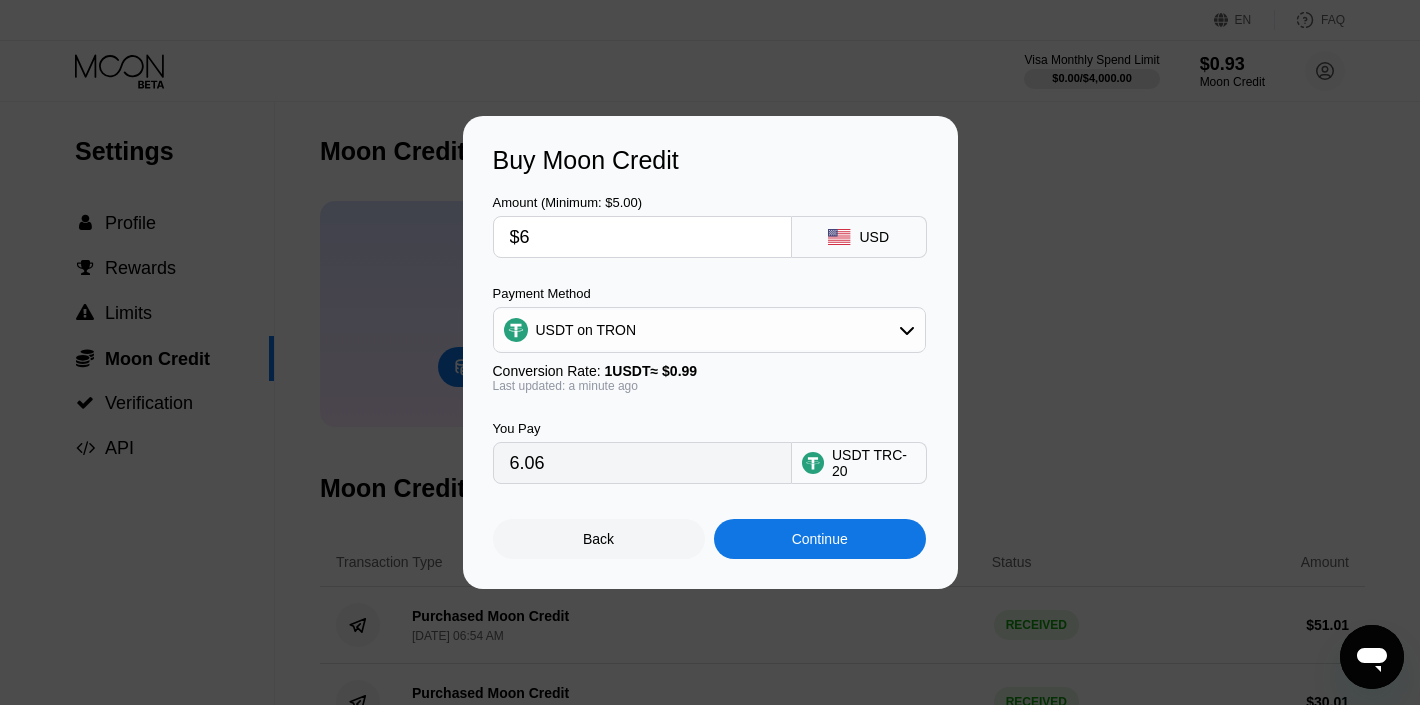 type on "$61" 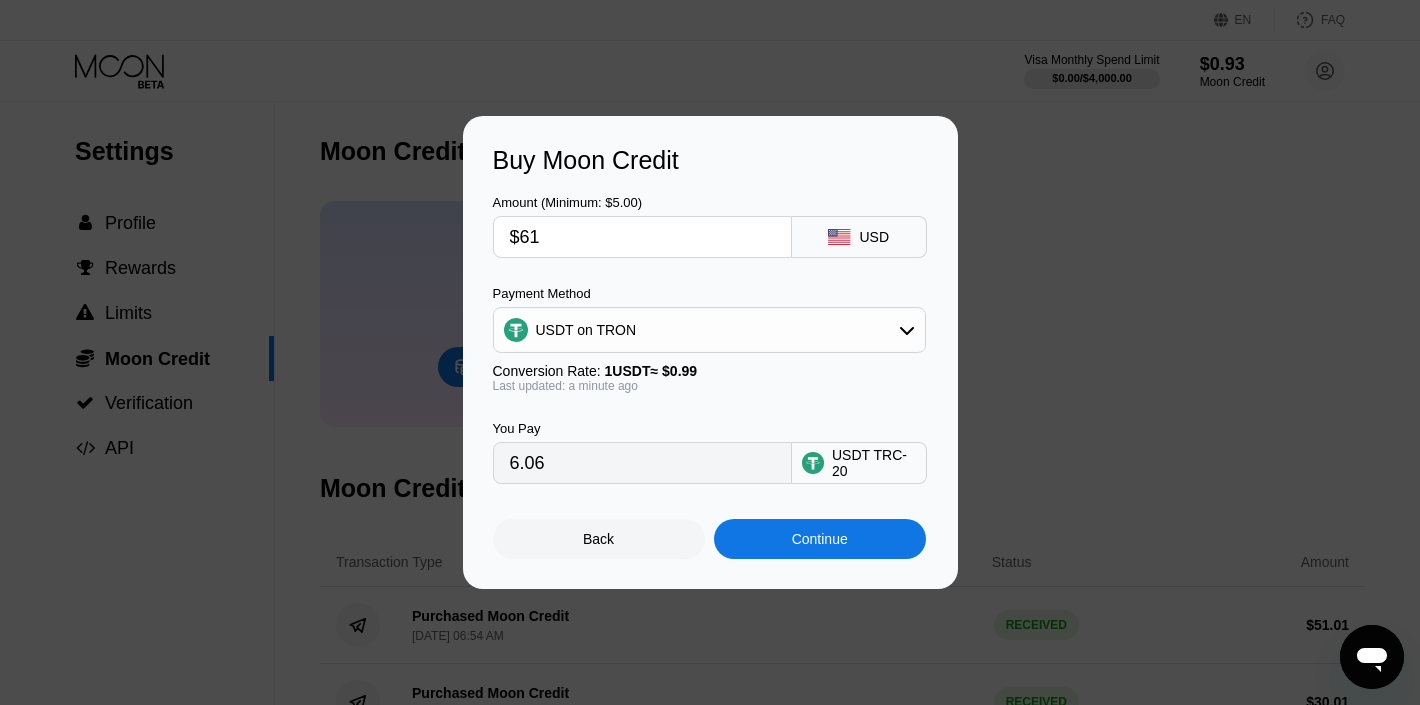type on "61.62" 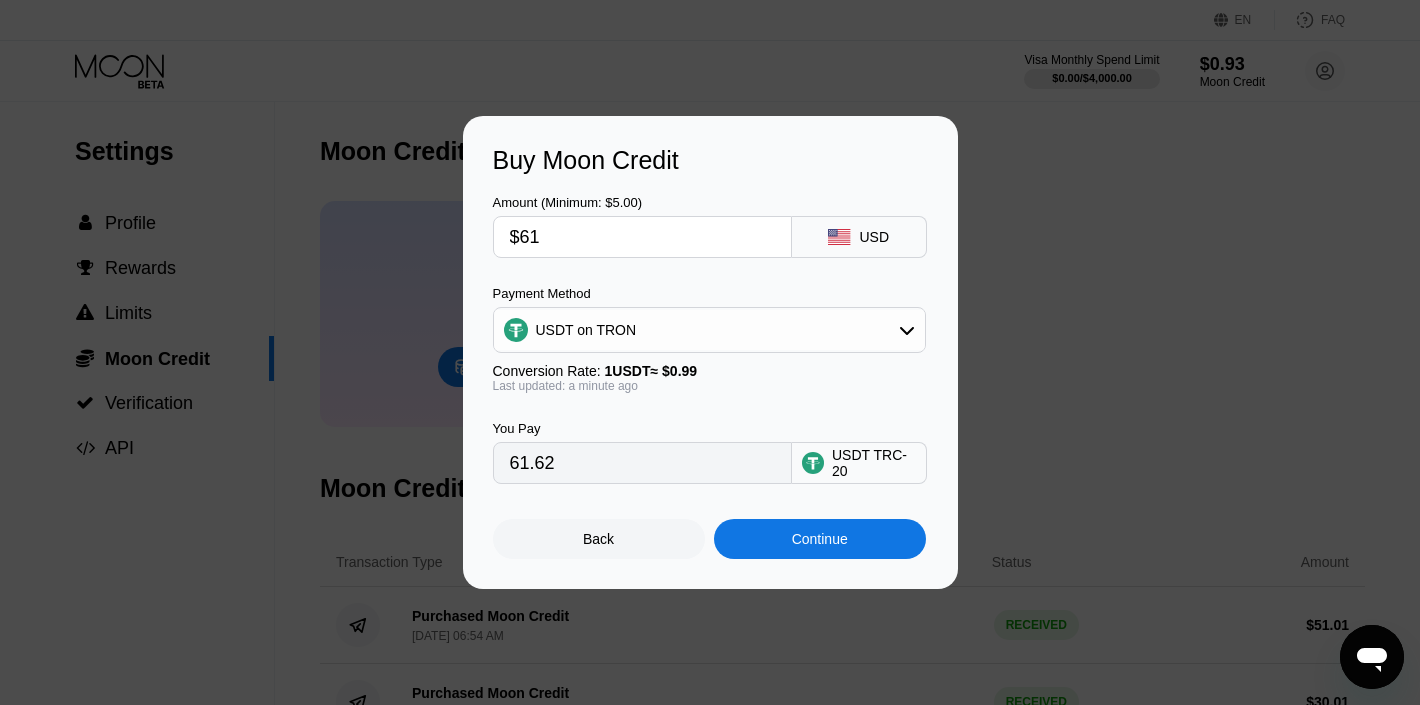 type on "$6" 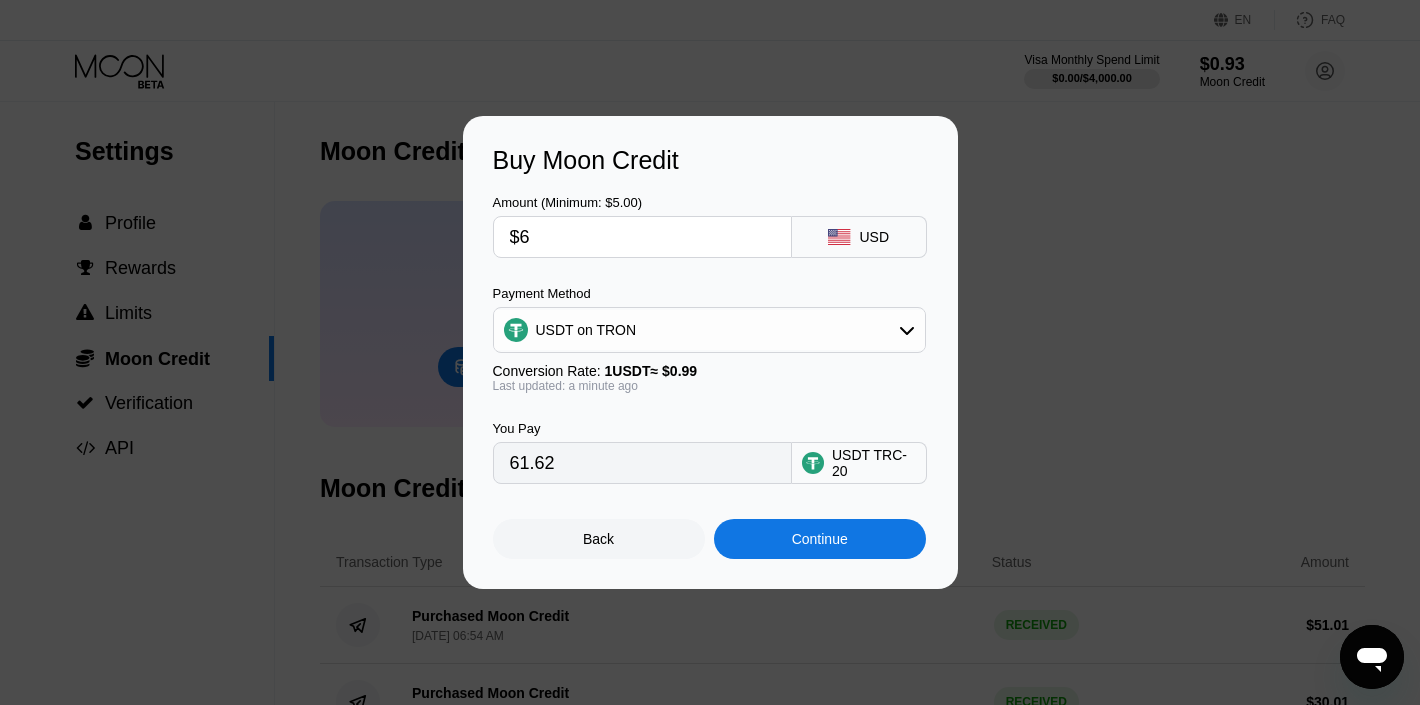 type on "6.06" 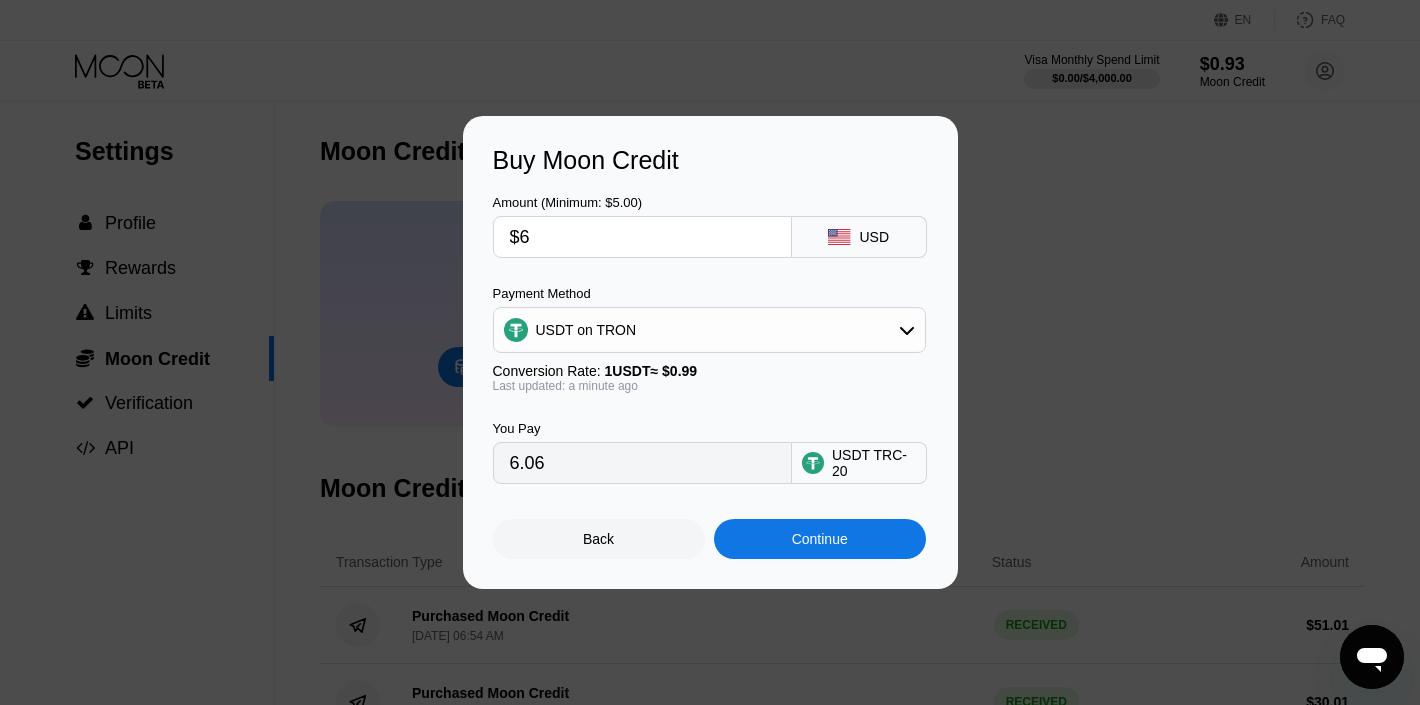 type on "$62" 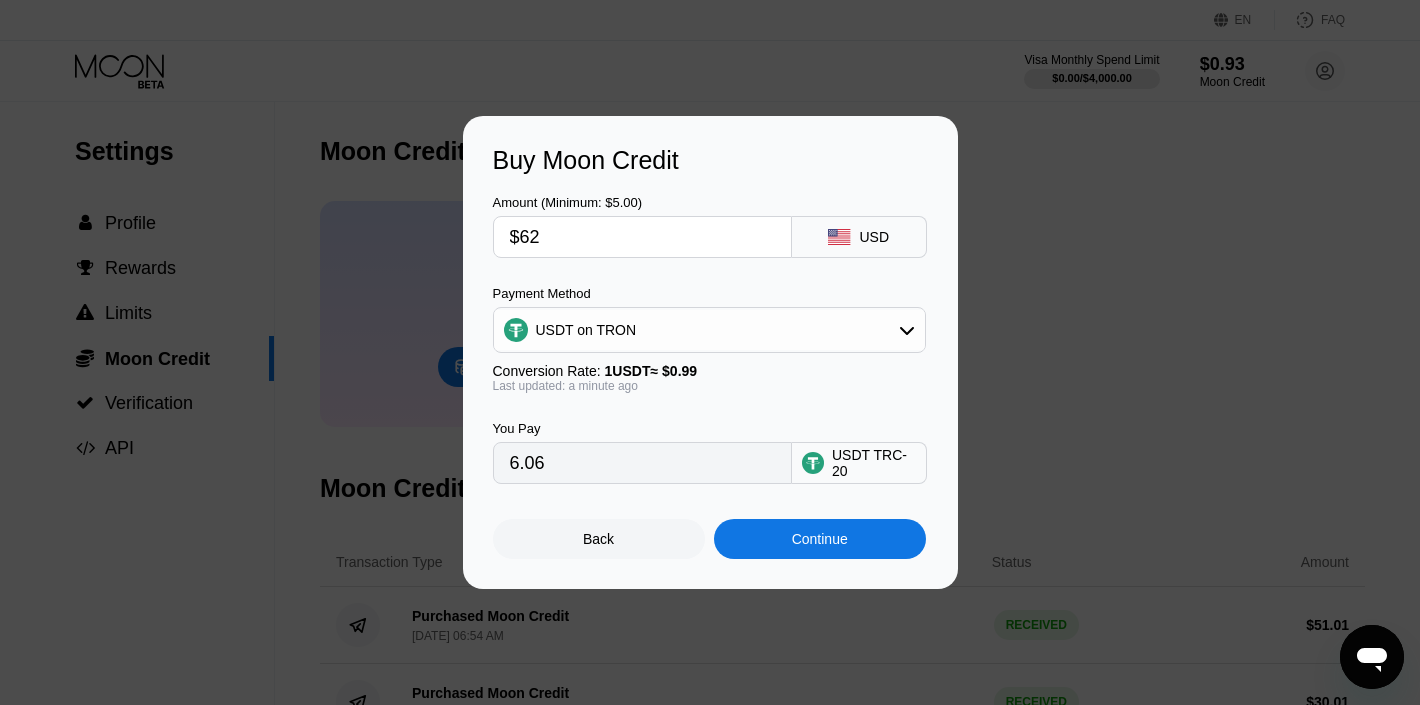 type on "62.63" 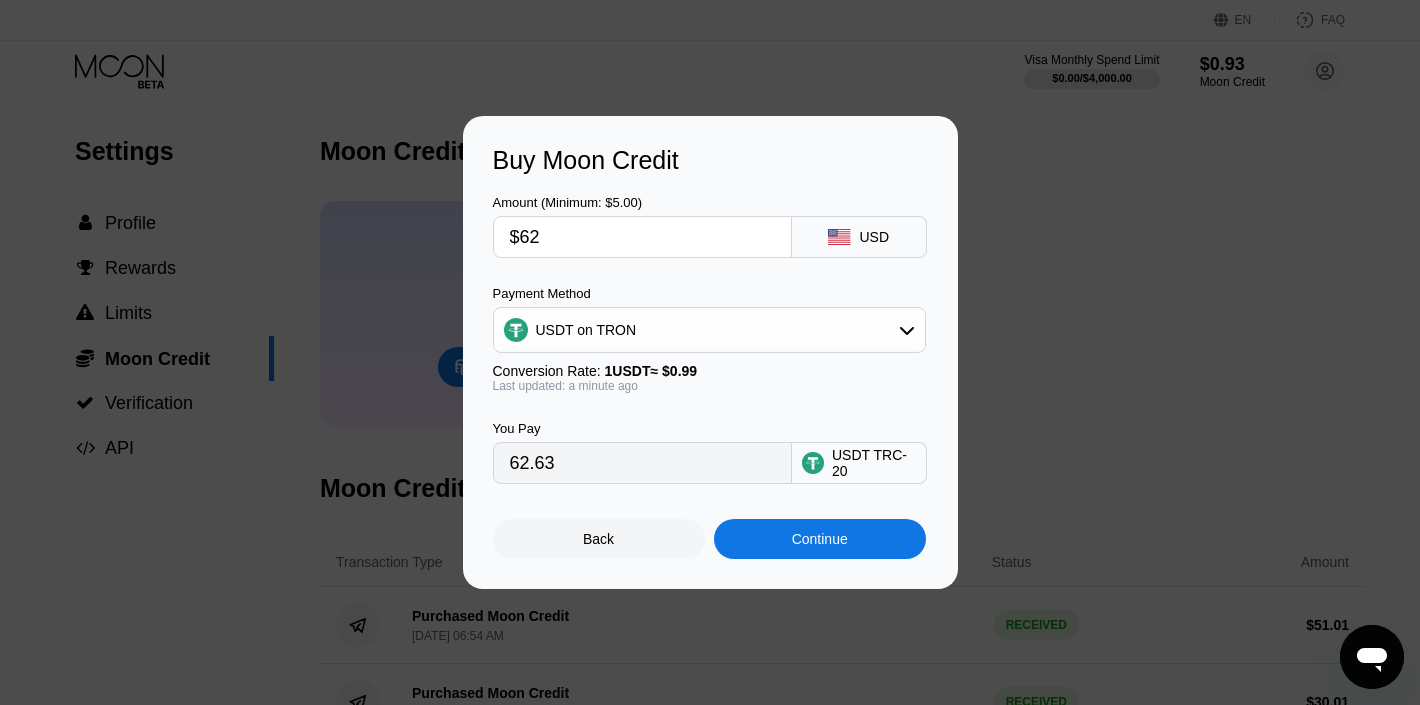 type on "$62" 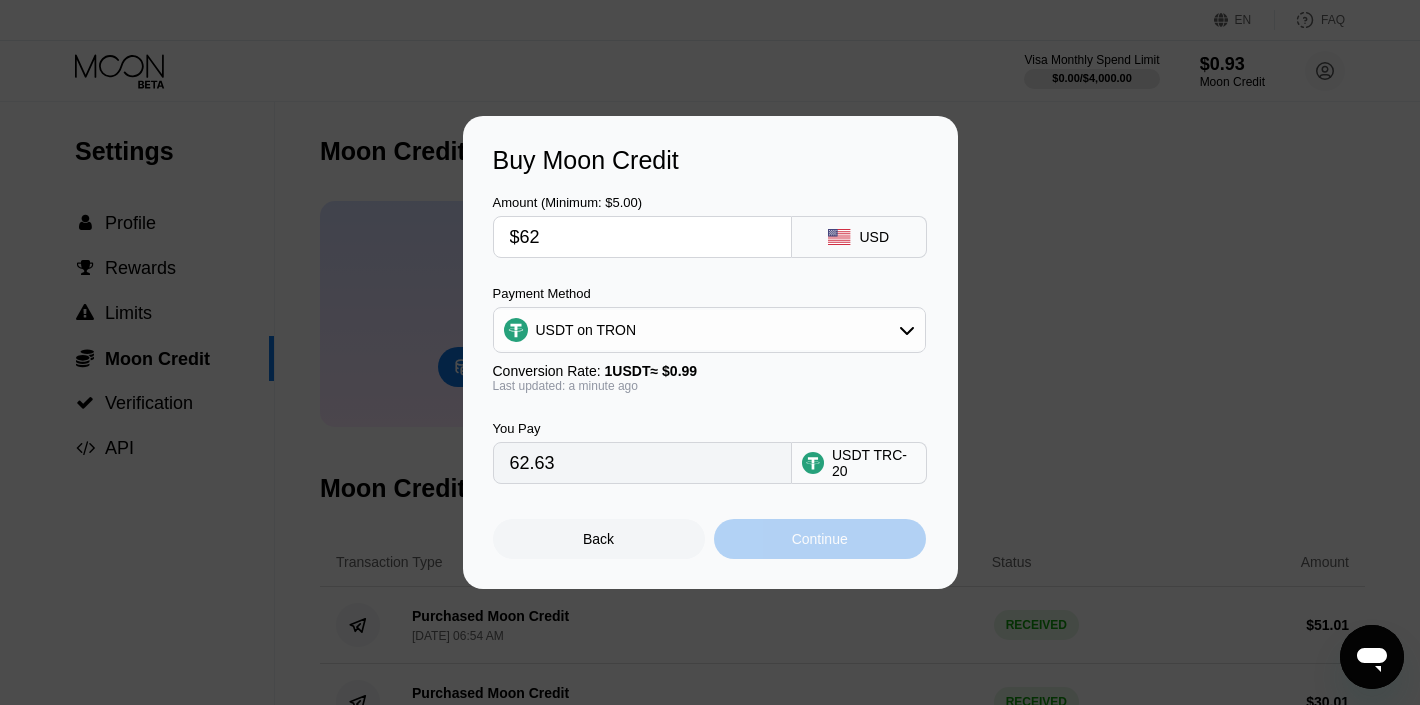 click on "Continue" at bounding box center (820, 539) 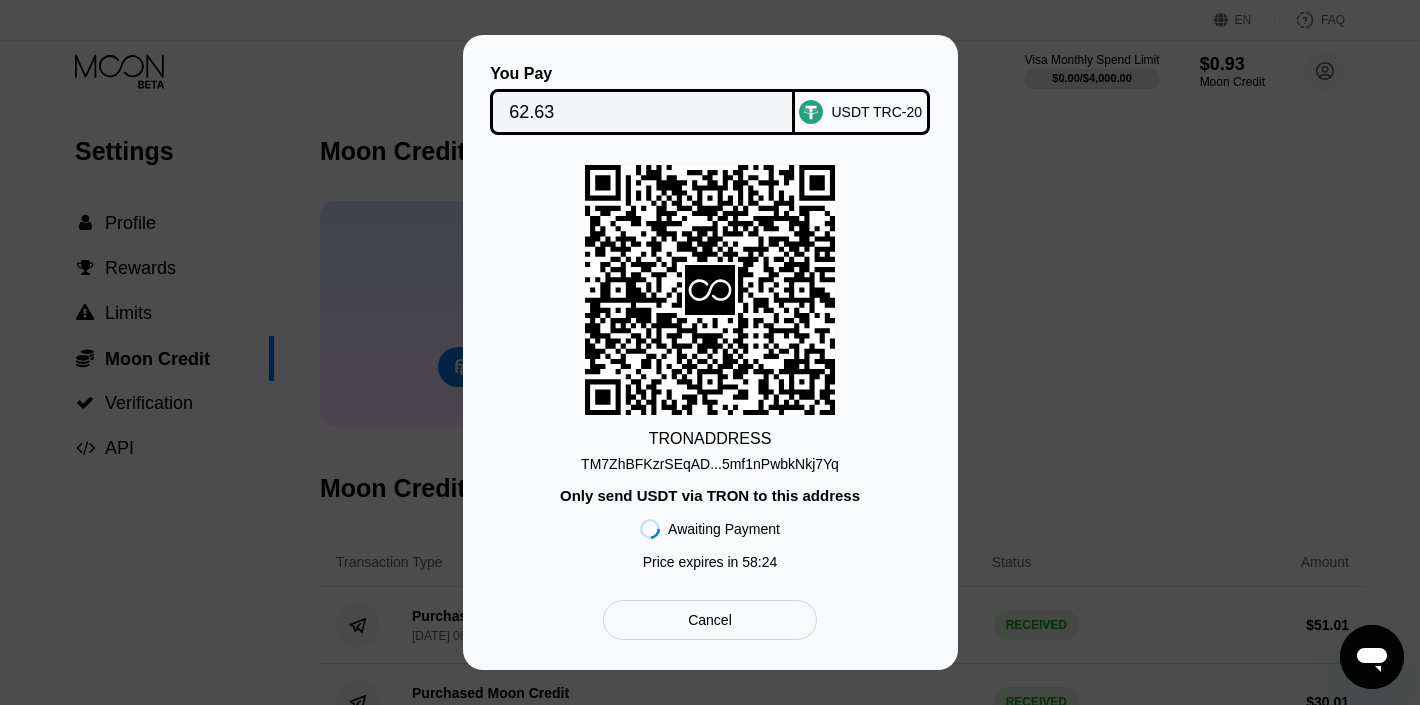 click on "Cancel" at bounding box center [709, 620] 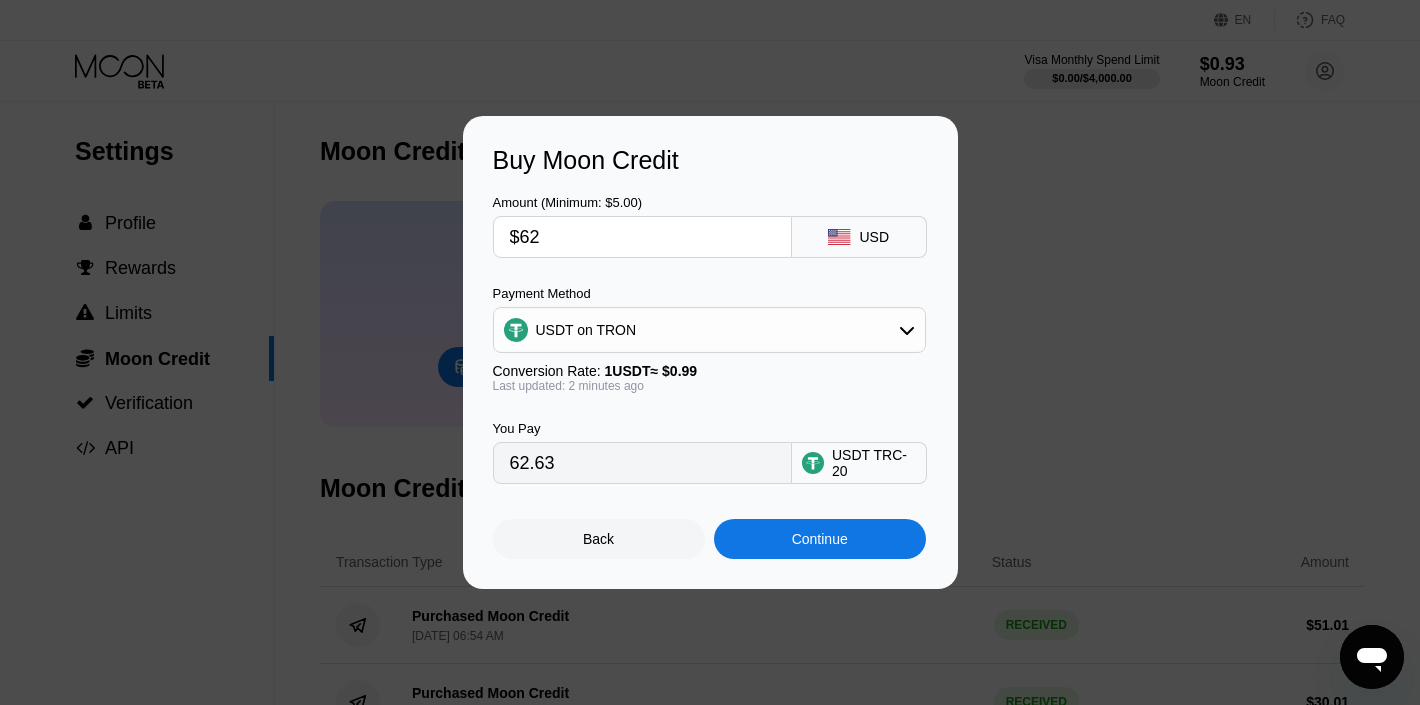 click on "$62" at bounding box center [642, 237] 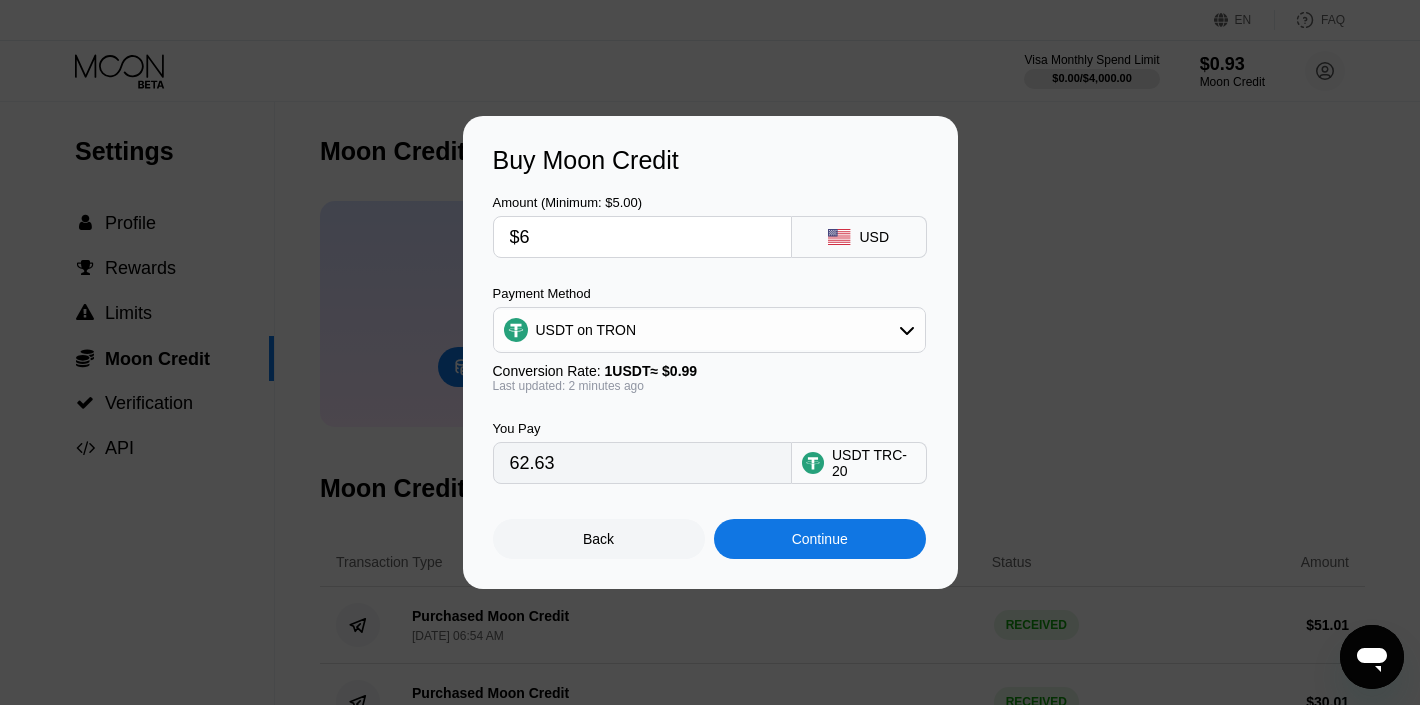 type on "6.06" 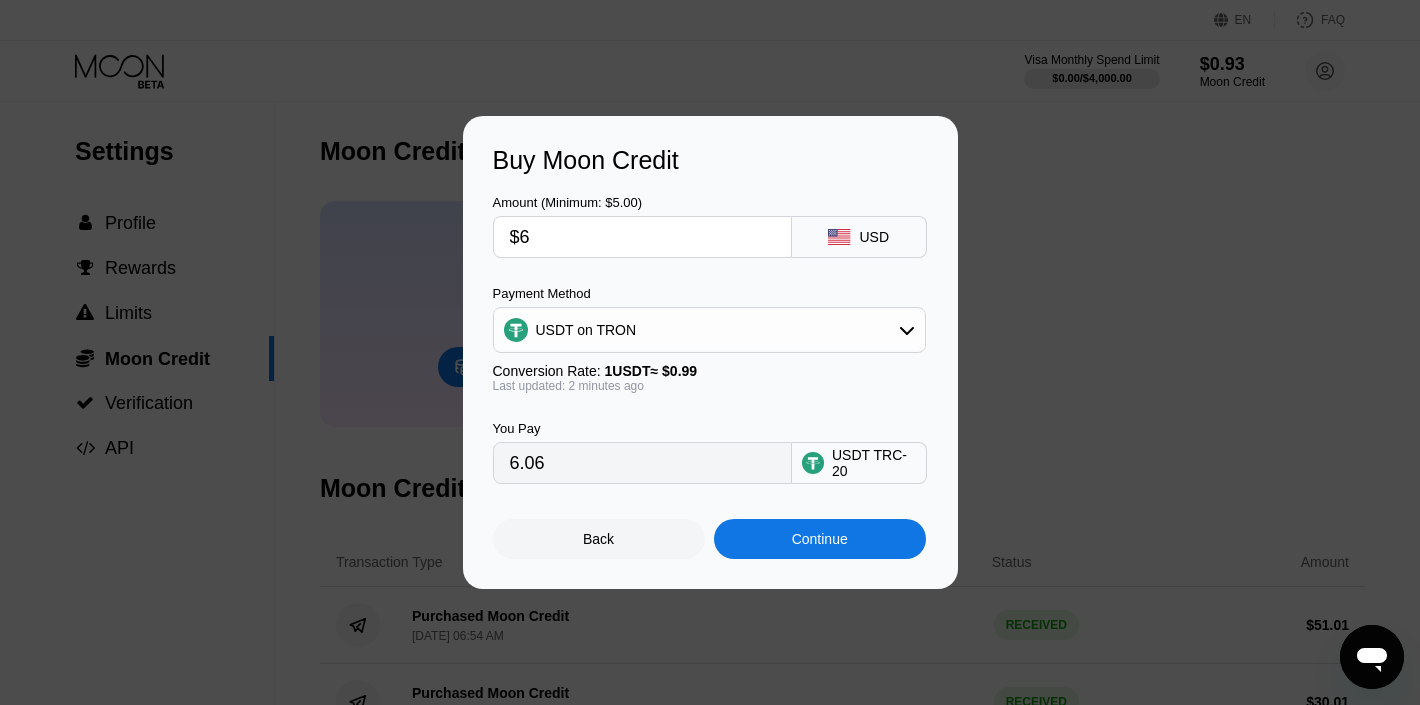 type on "$61" 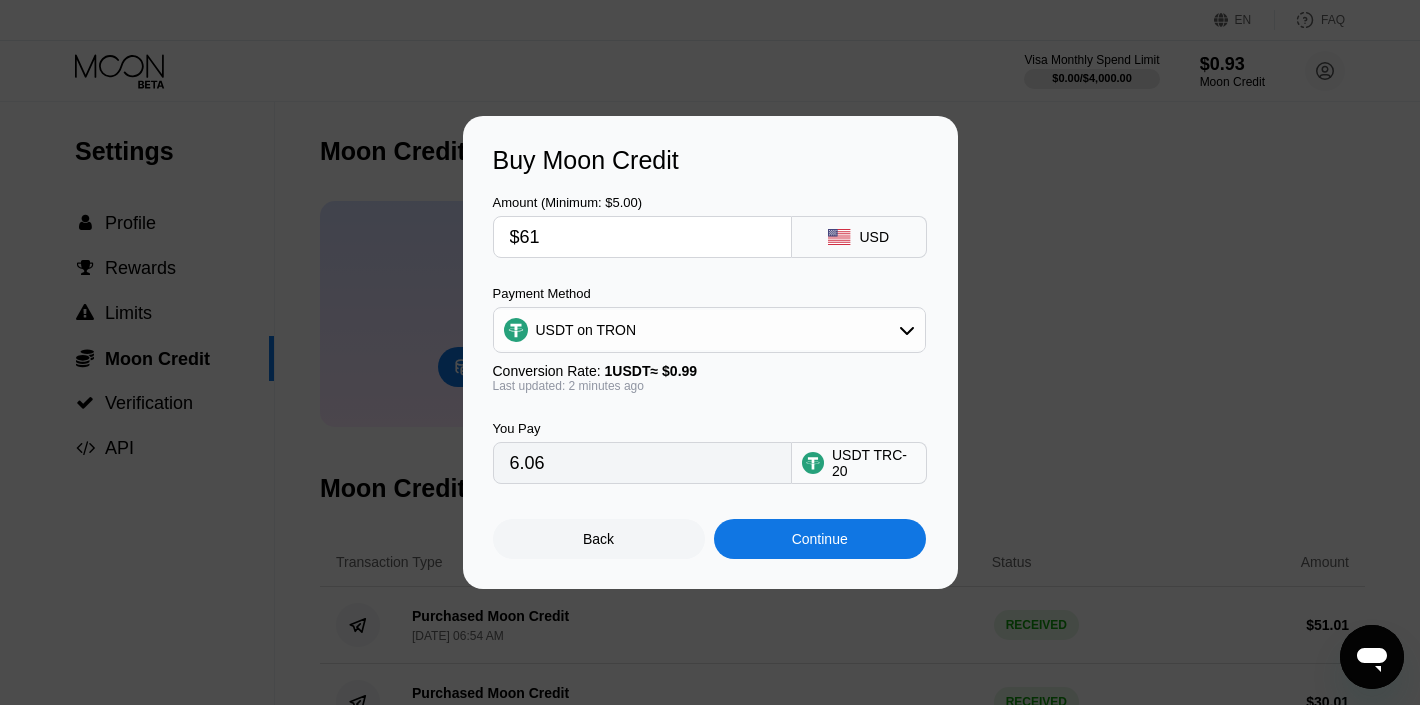 type on "61.62" 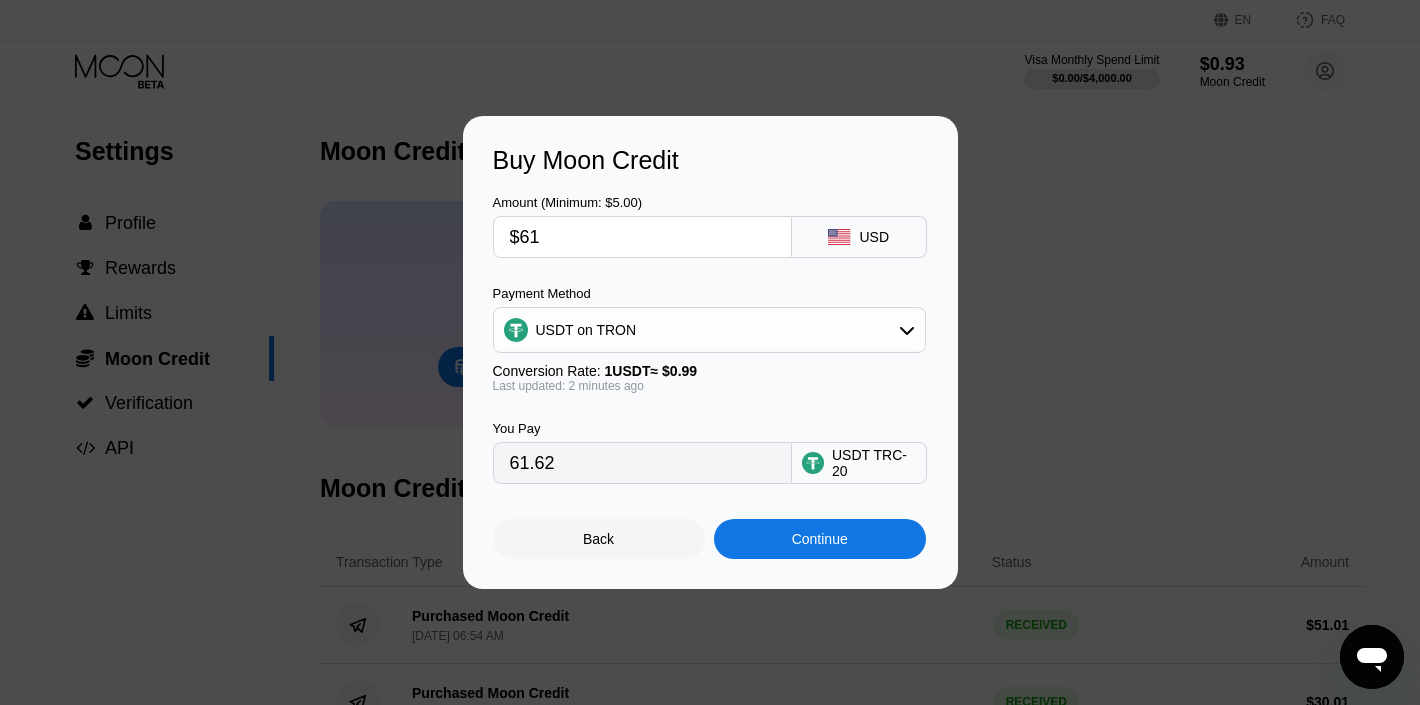 type on "$61" 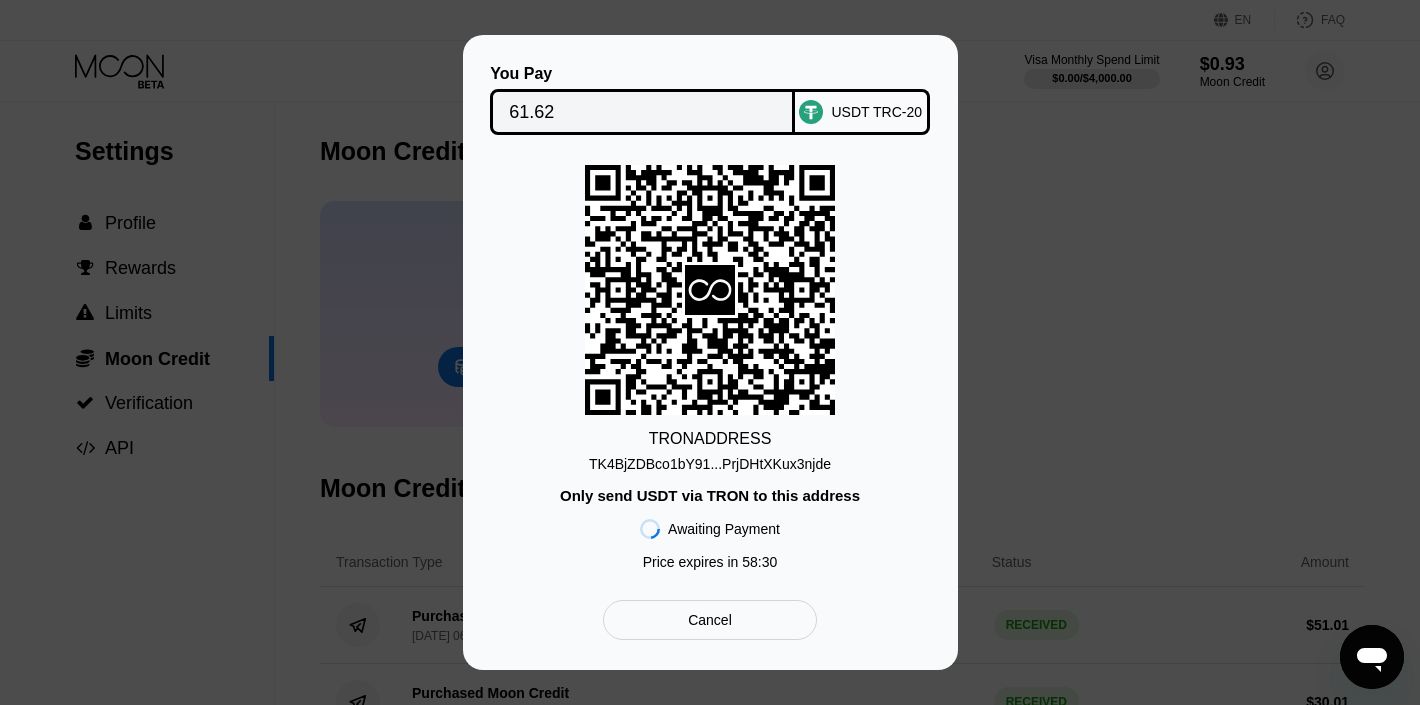 click on "Cancel" at bounding box center (709, 620) 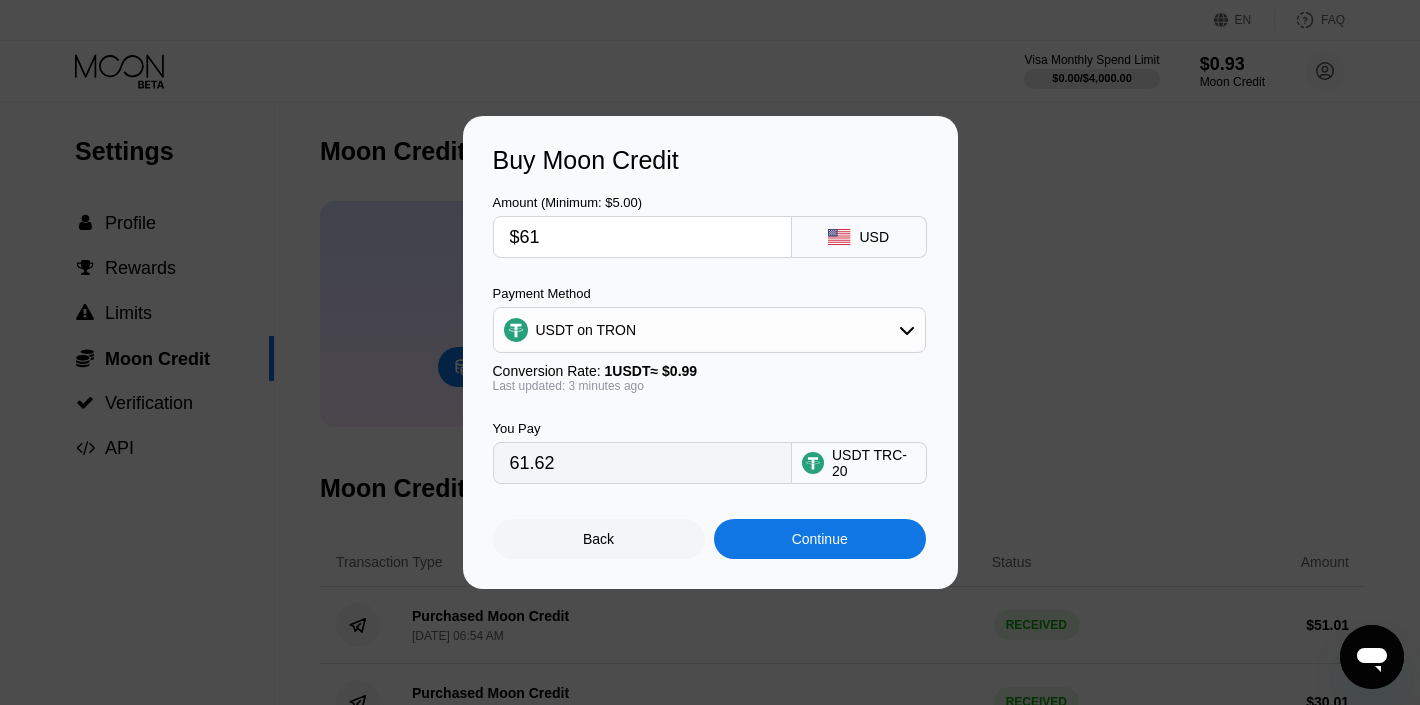 click on "$61" at bounding box center [642, 237] 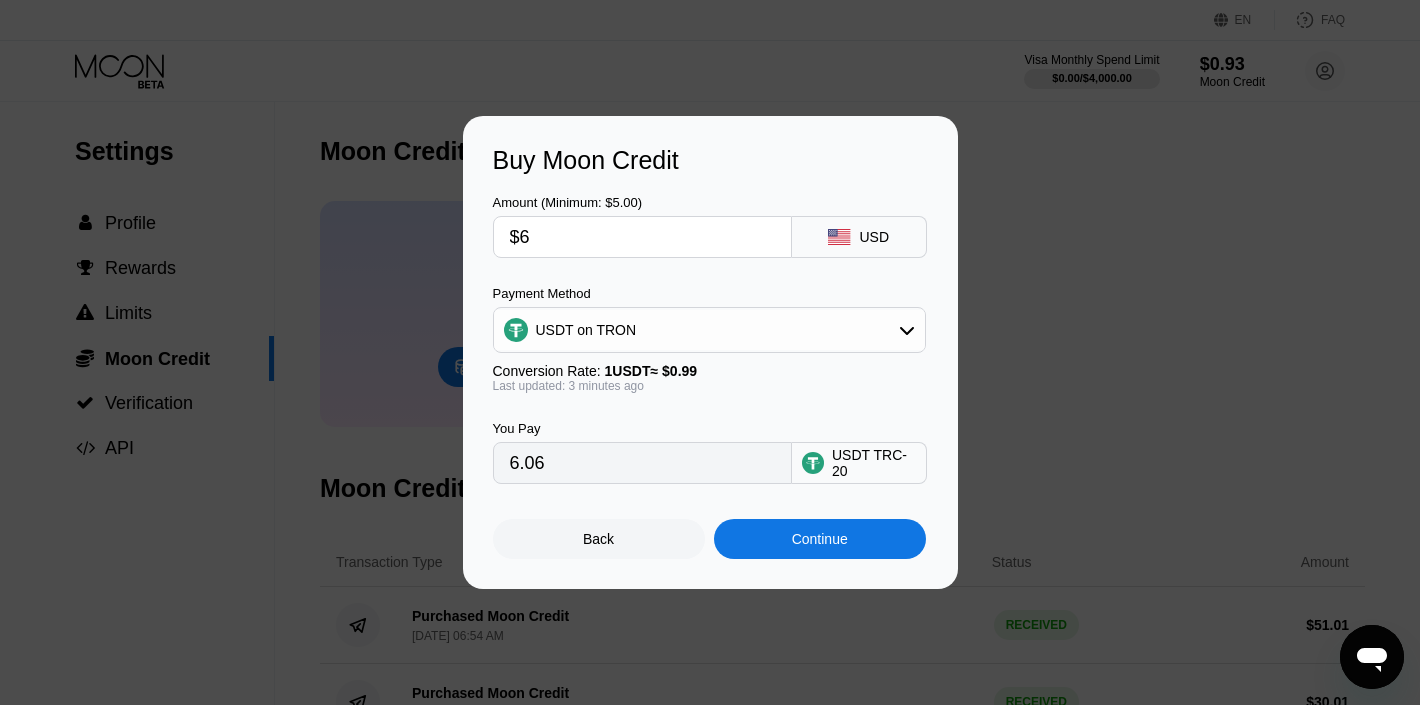 type on "6.06" 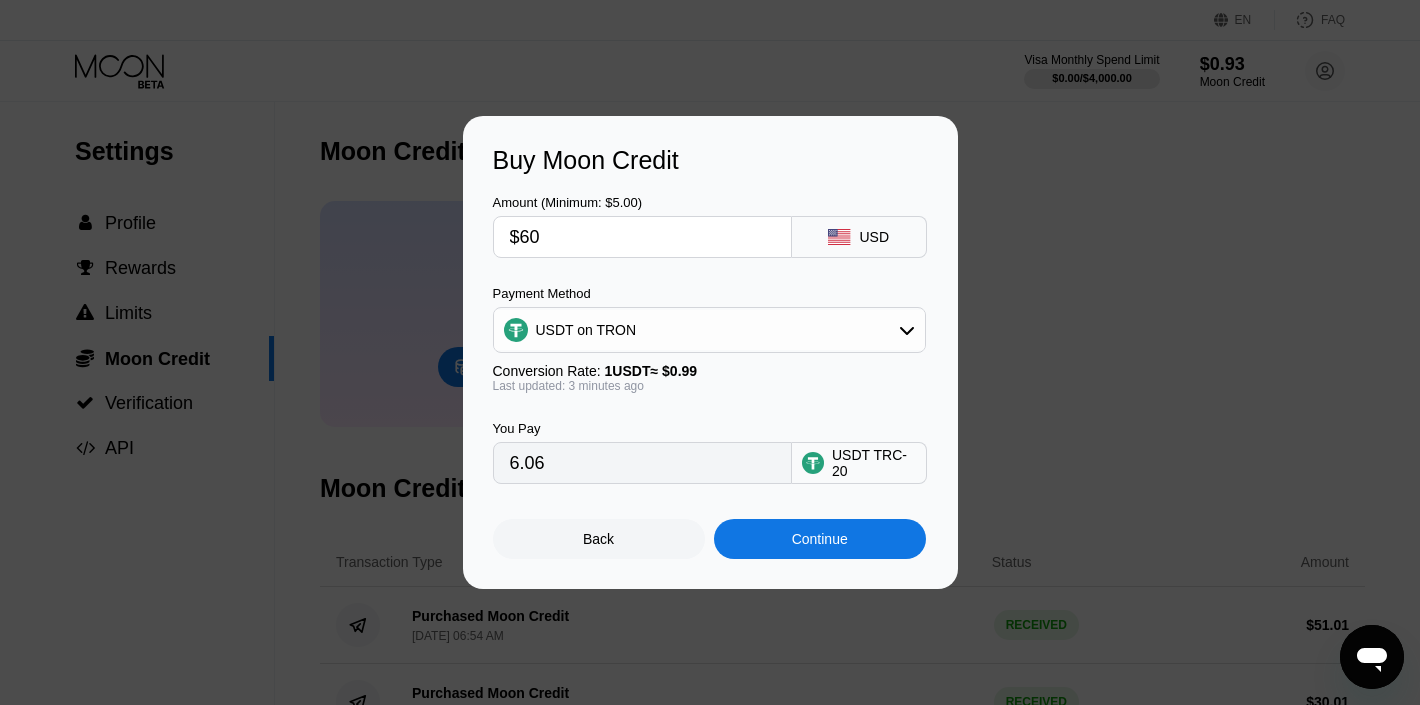 type on "60.61" 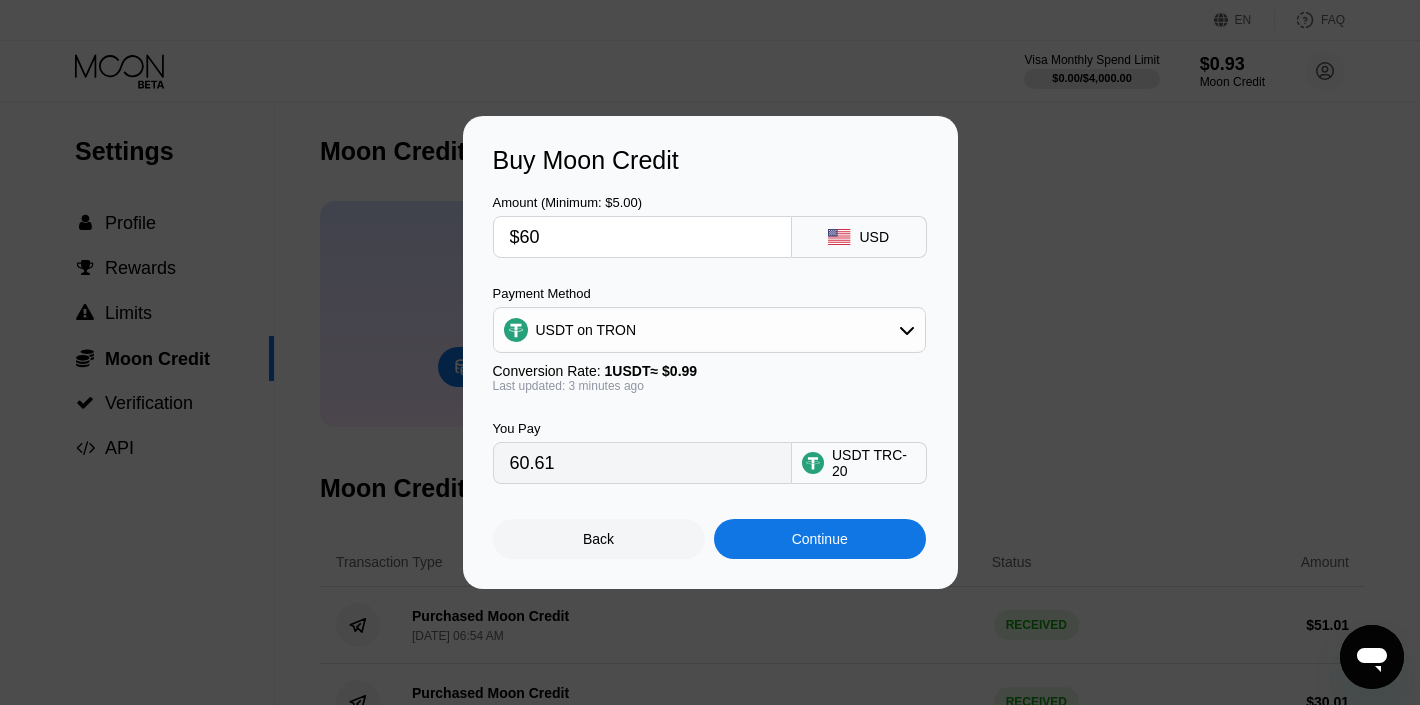 type on "$60" 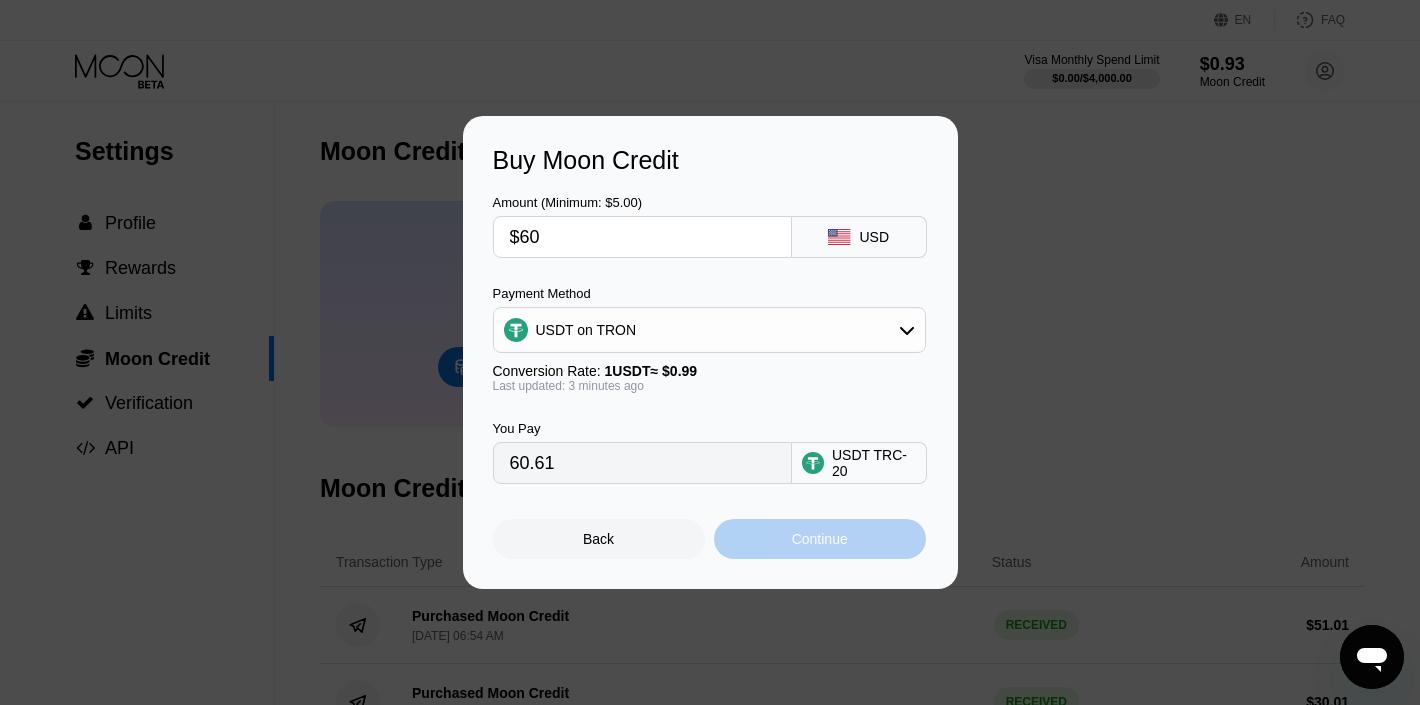 click on "Continue" at bounding box center [820, 539] 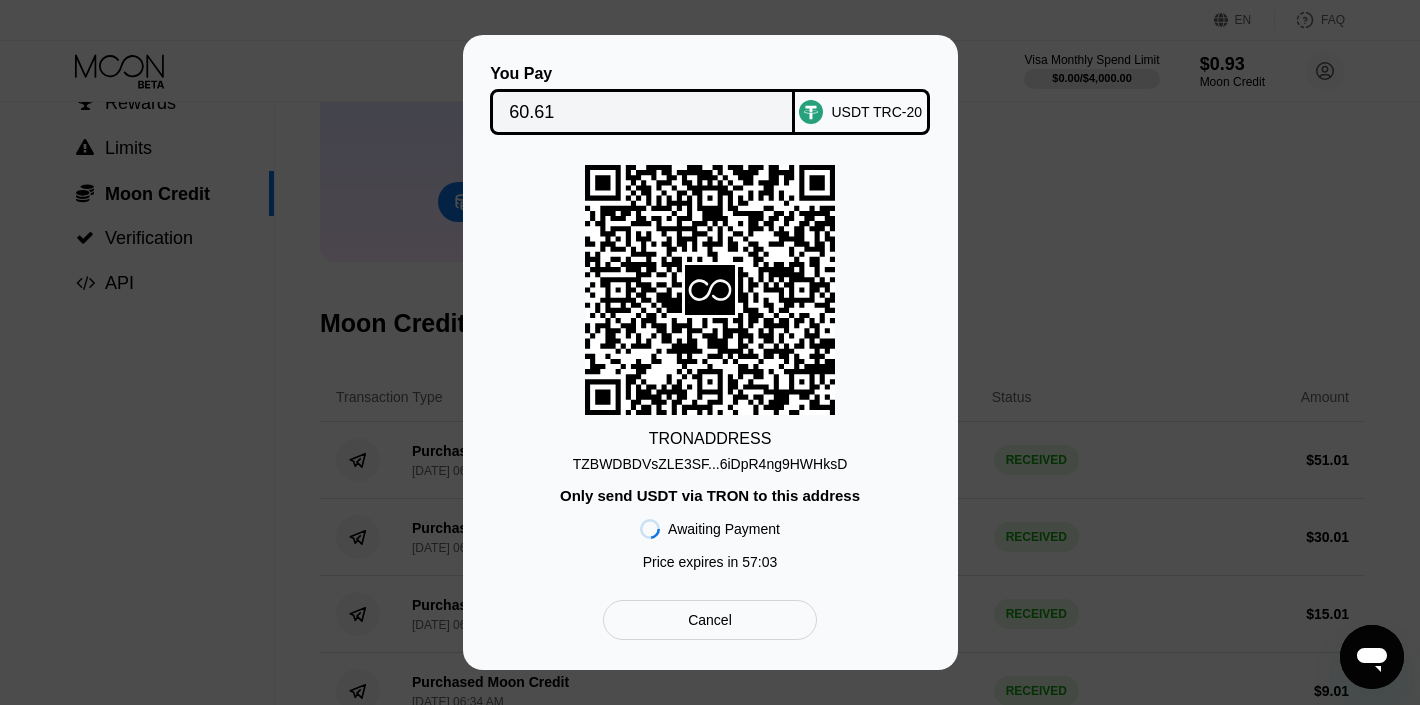 scroll, scrollTop: 0, scrollLeft: 0, axis: both 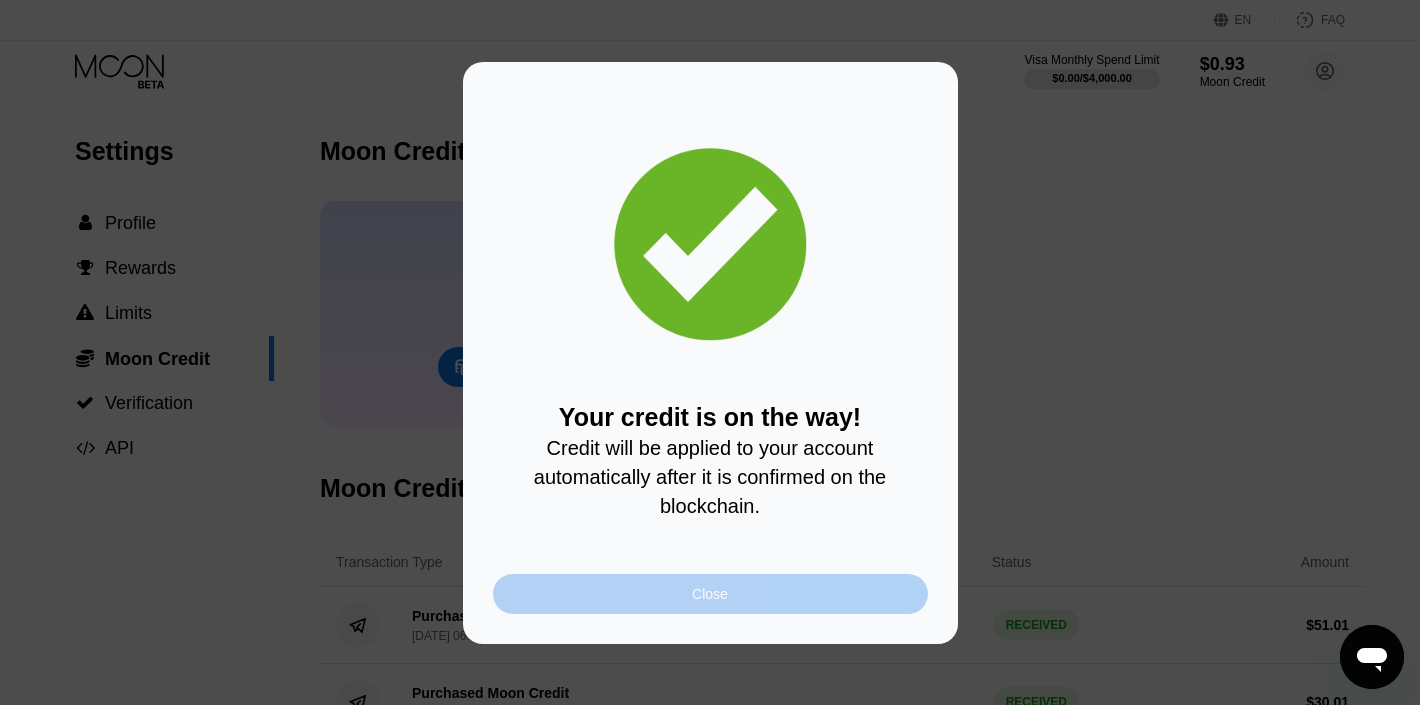 click on "Close" at bounding box center (710, 594) 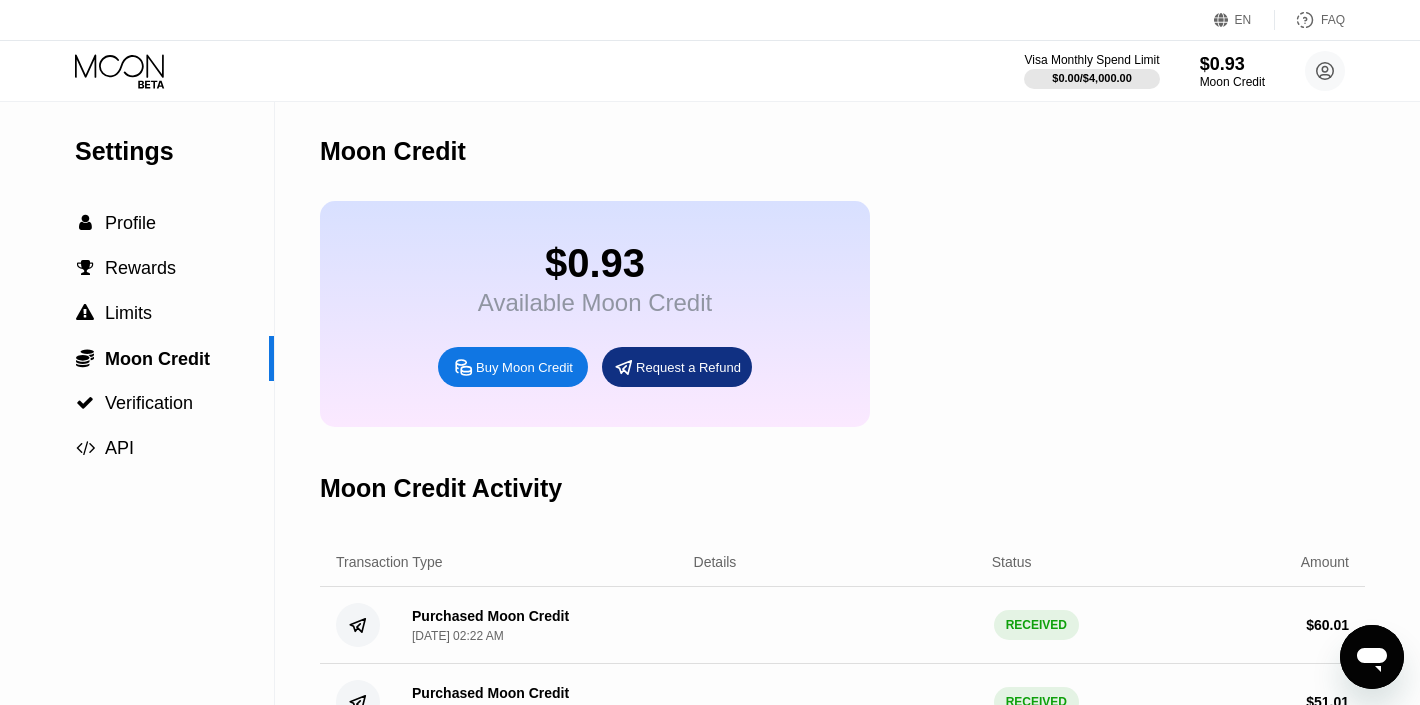 click 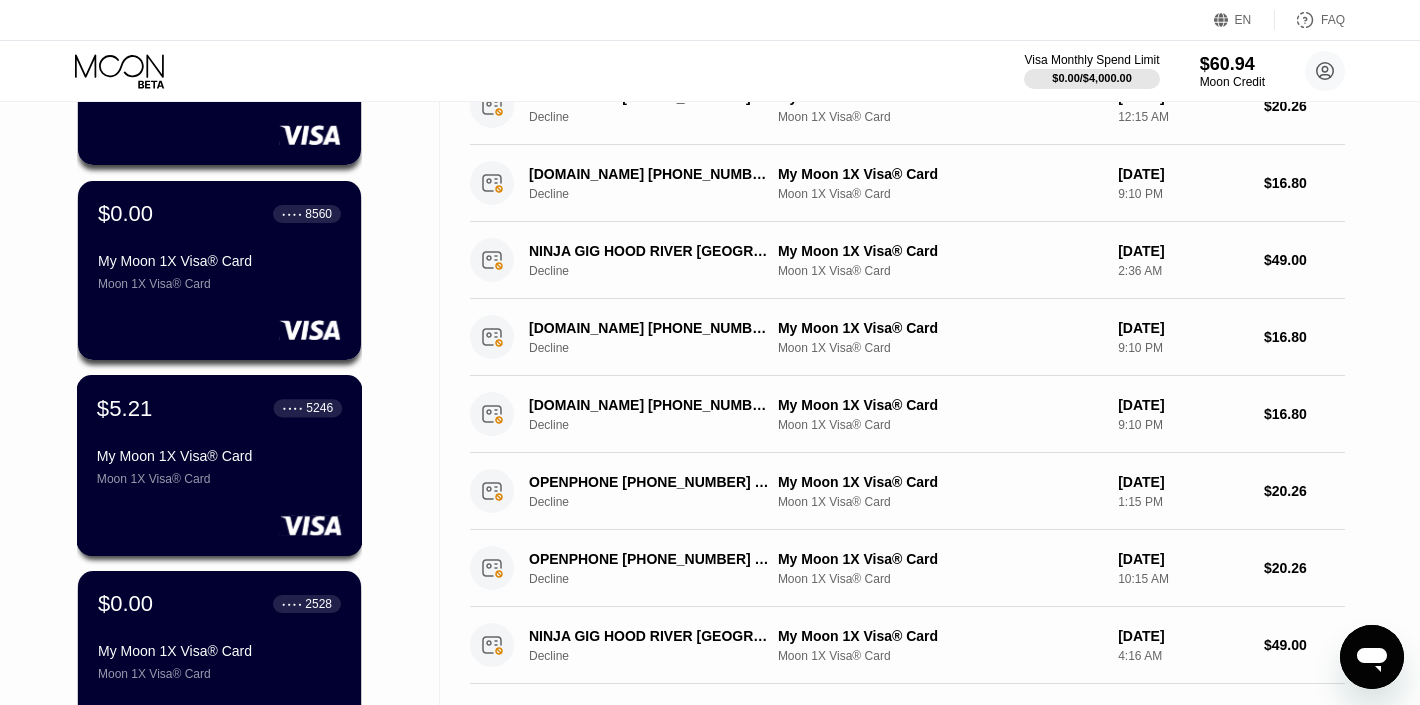scroll, scrollTop: 478, scrollLeft: 0, axis: vertical 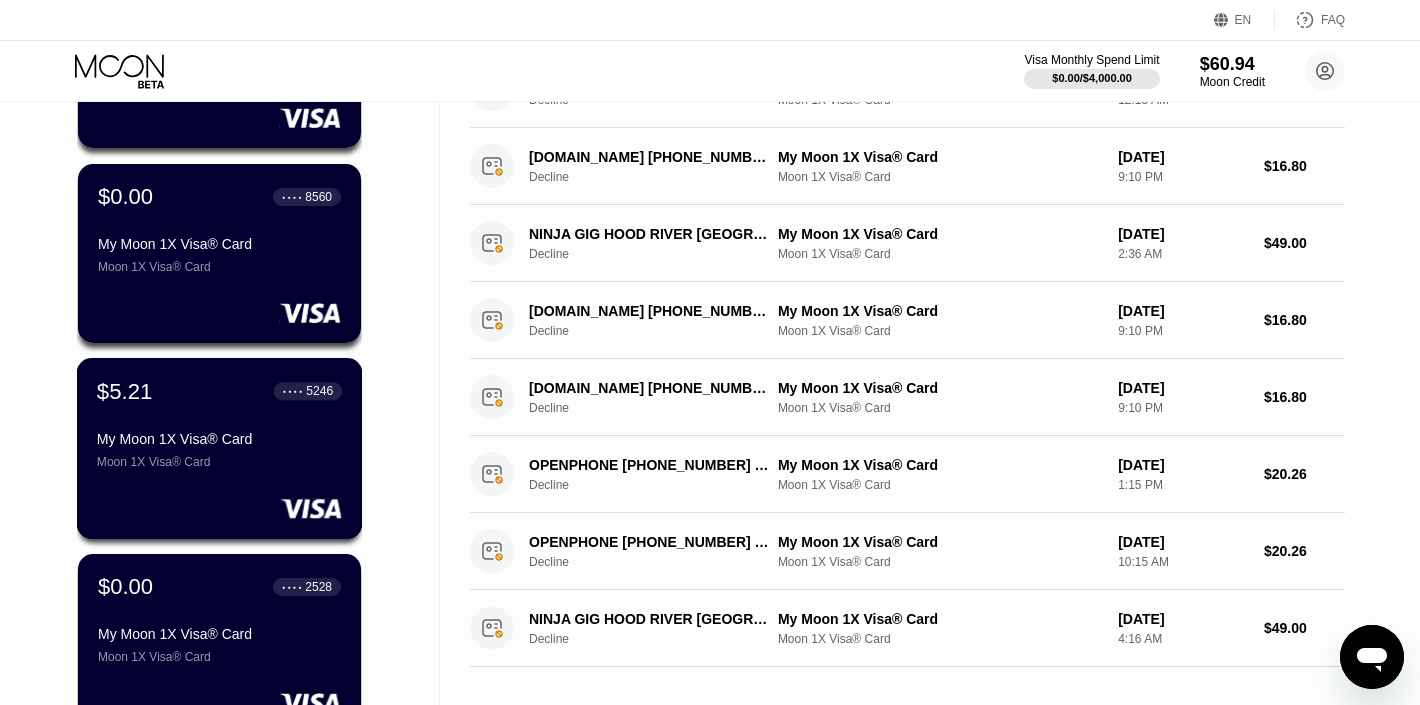 click on "My Moon 1X Visa® Card Moon 1X Visa® Card" at bounding box center (219, 450) 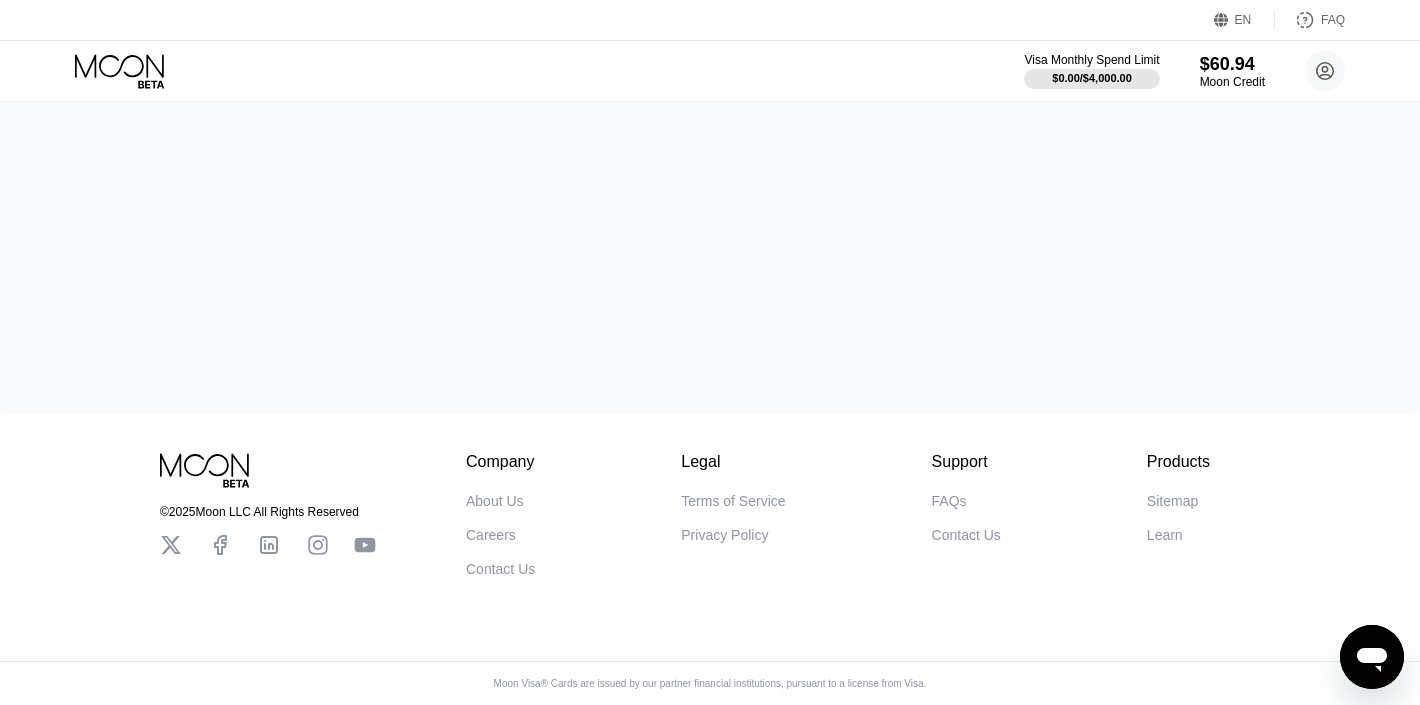 scroll, scrollTop: 0, scrollLeft: 0, axis: both 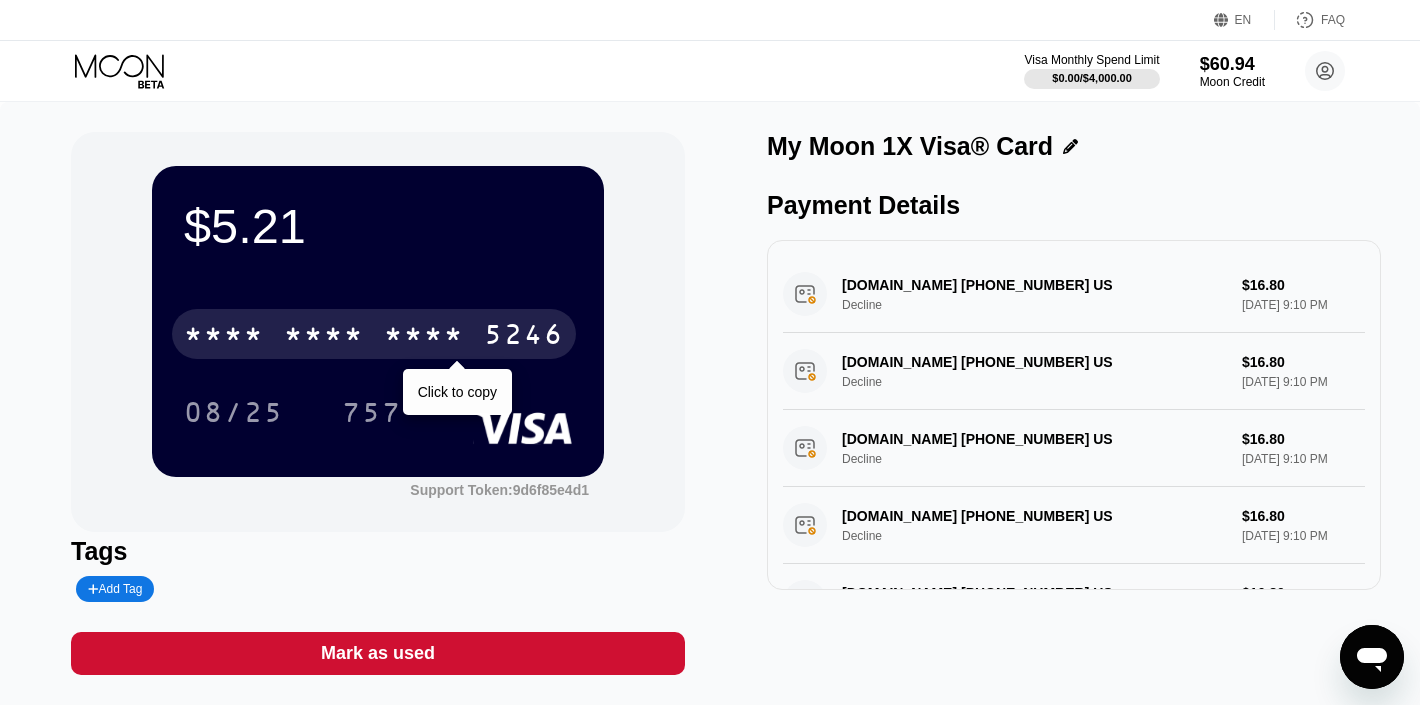 click on "* * * *" at bounding box center (324, 337) 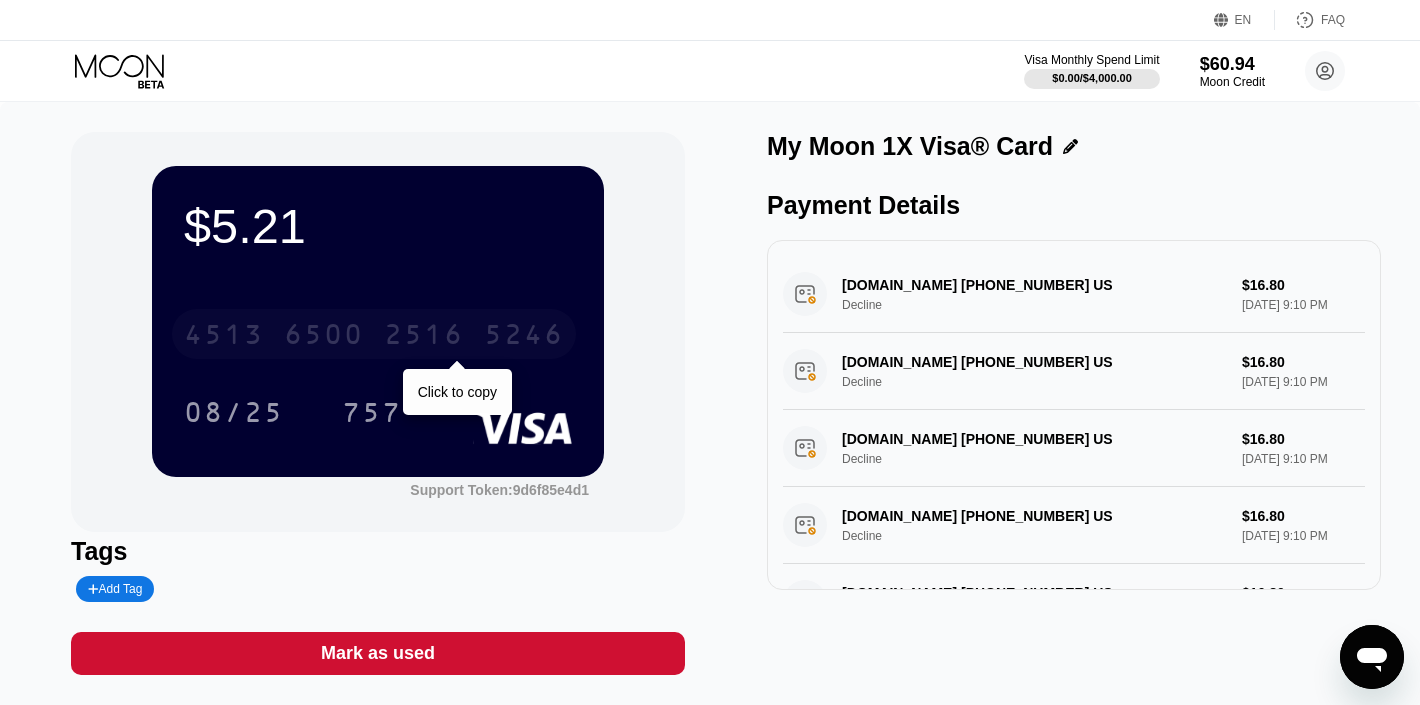 click on "2516" at bounding box center [424, 337] 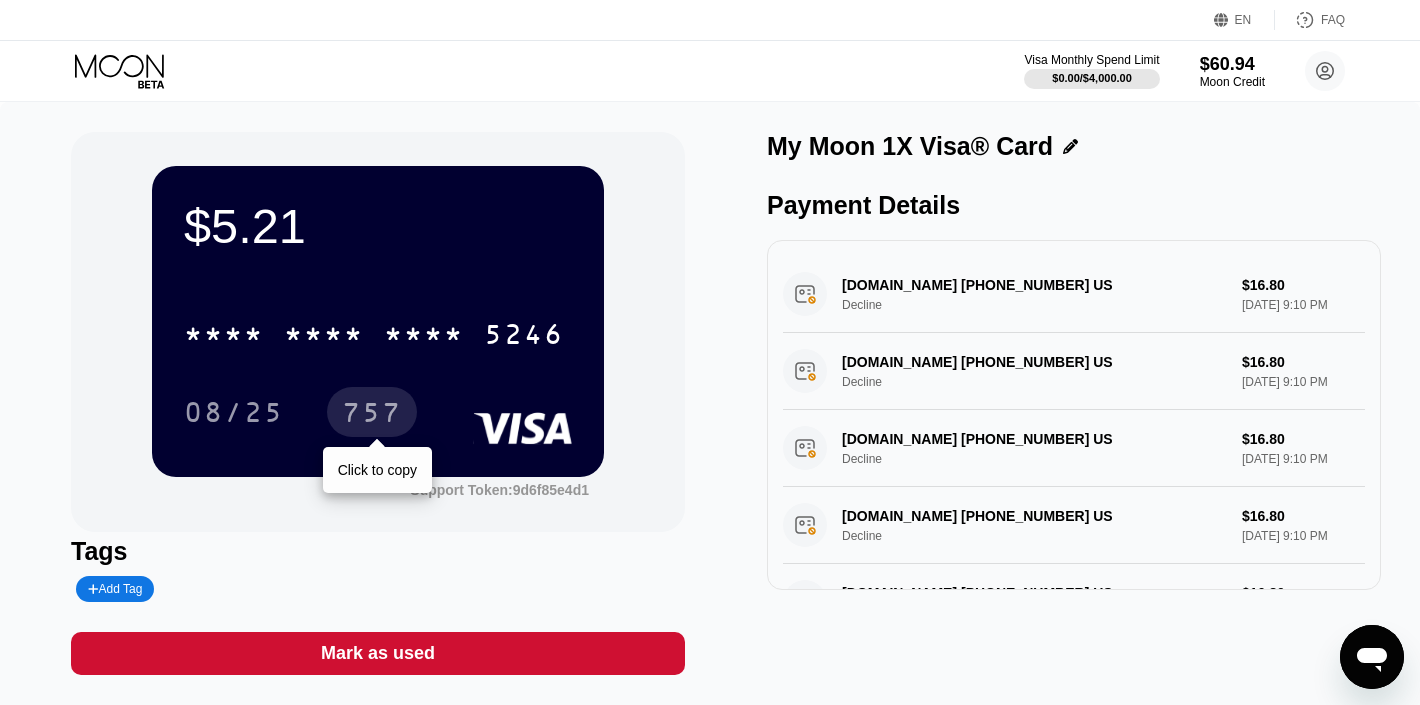 click on "757" at bounding box center [372, 415] 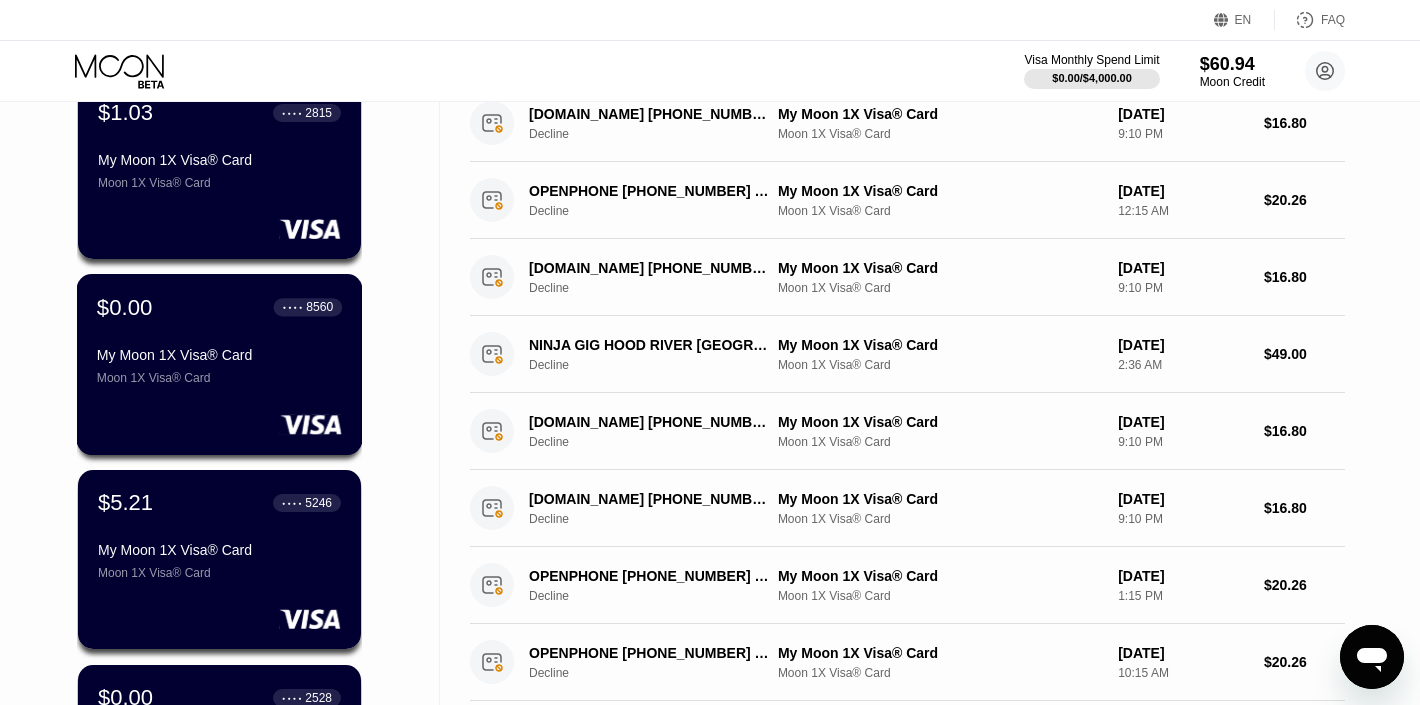 scroll, scrollTop: 375, scrollLeft: 0, axis: vertical 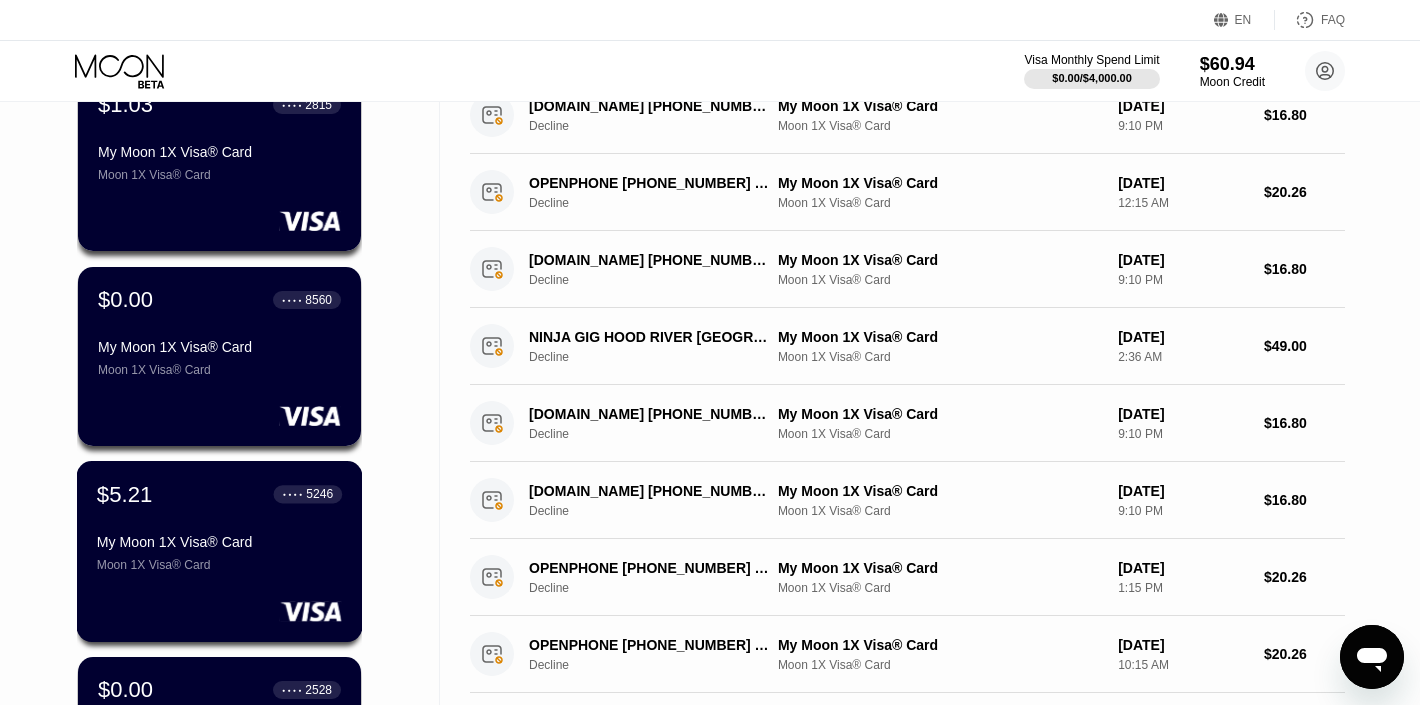 click on "$5.21 ● ● ● ● 5246 My Moon 1X Visa® Card Moon 1X Visa® Card" at bounding box center (219, 526) 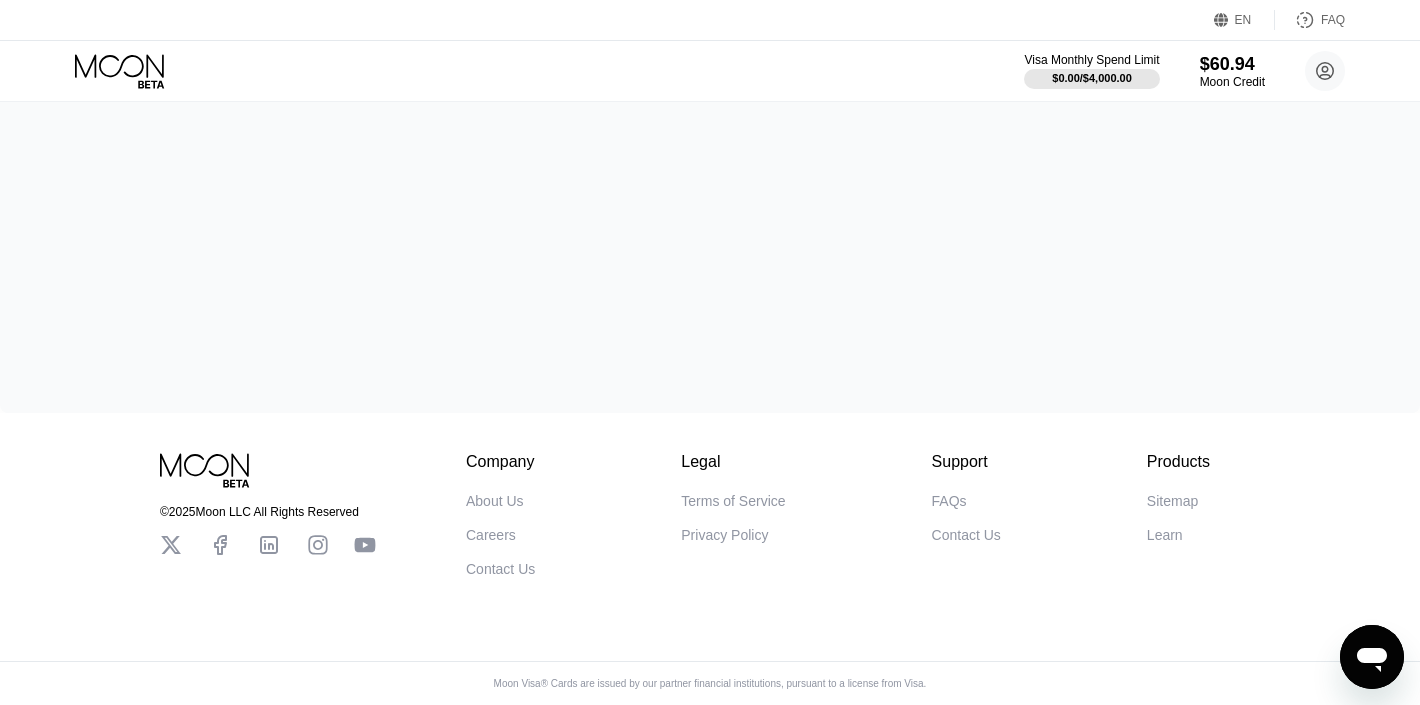 scroll, scrollTop: 0, scrollLeft: 0, axis: both 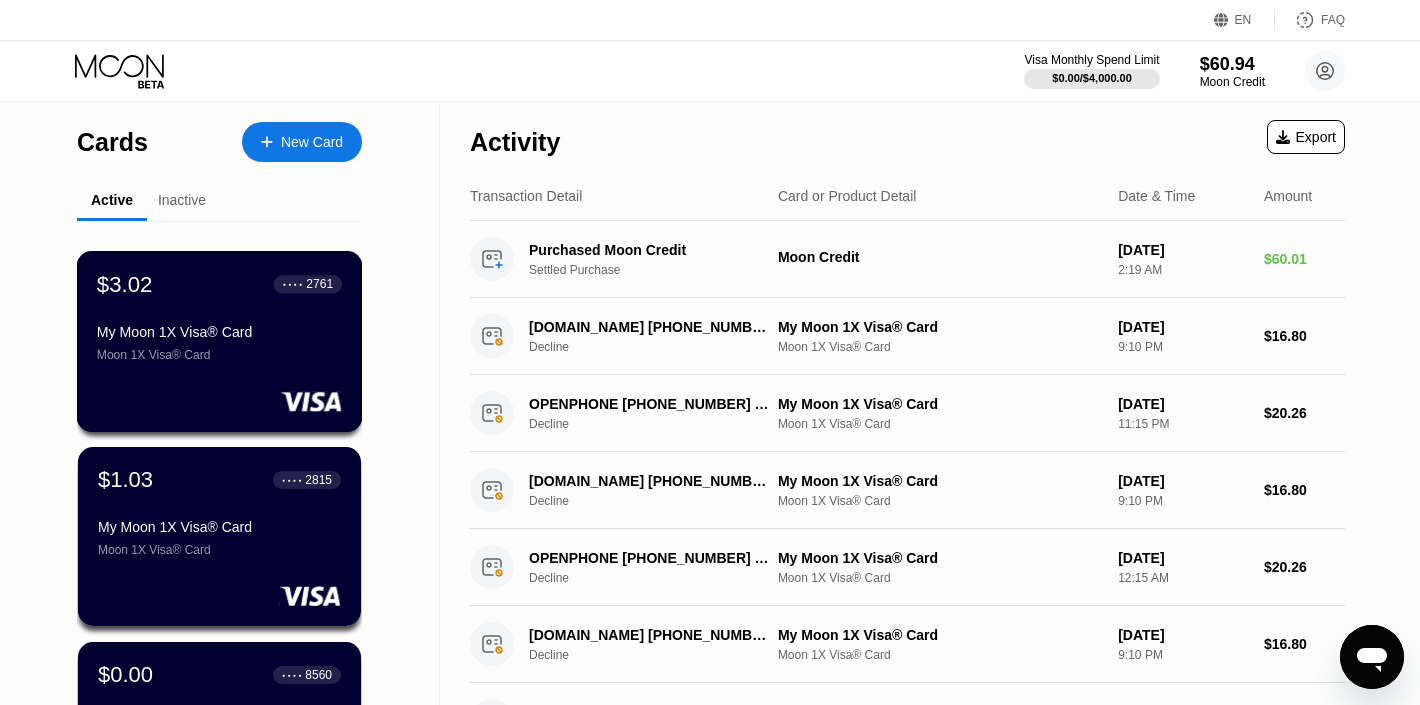 click on "$3.02 ● ● ● ● 2761" at bounding box center (219, 284) 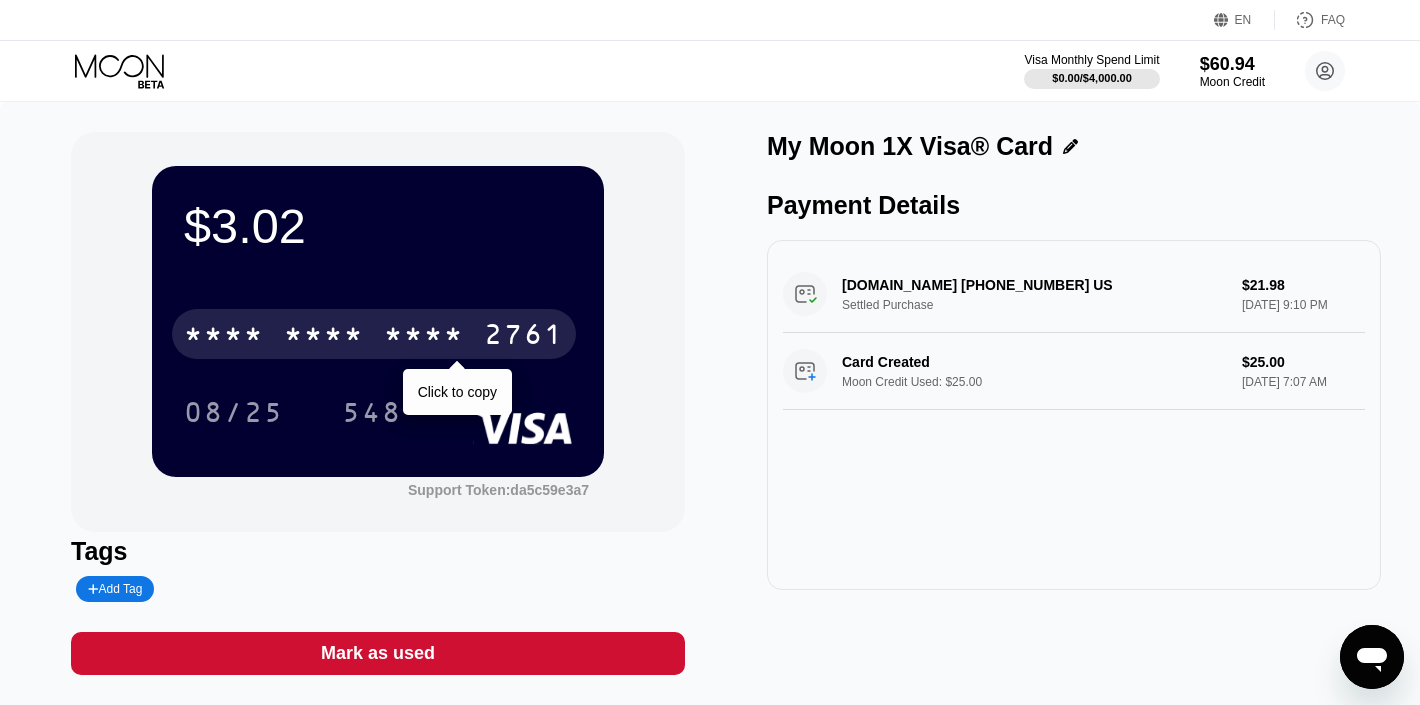 click on "* * * * * * * * * * * * 2761" at bounding box center [374, 334] 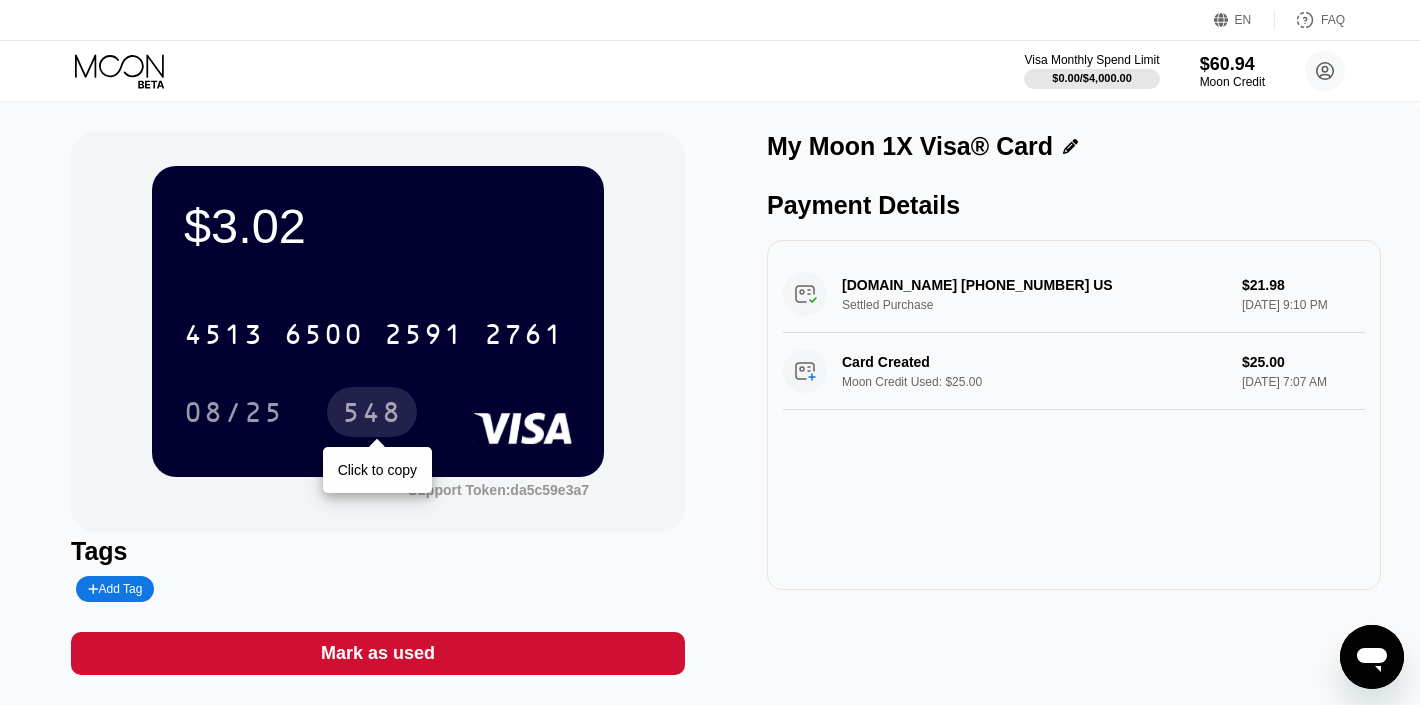 click on "548" at bounding box center (372, 415) 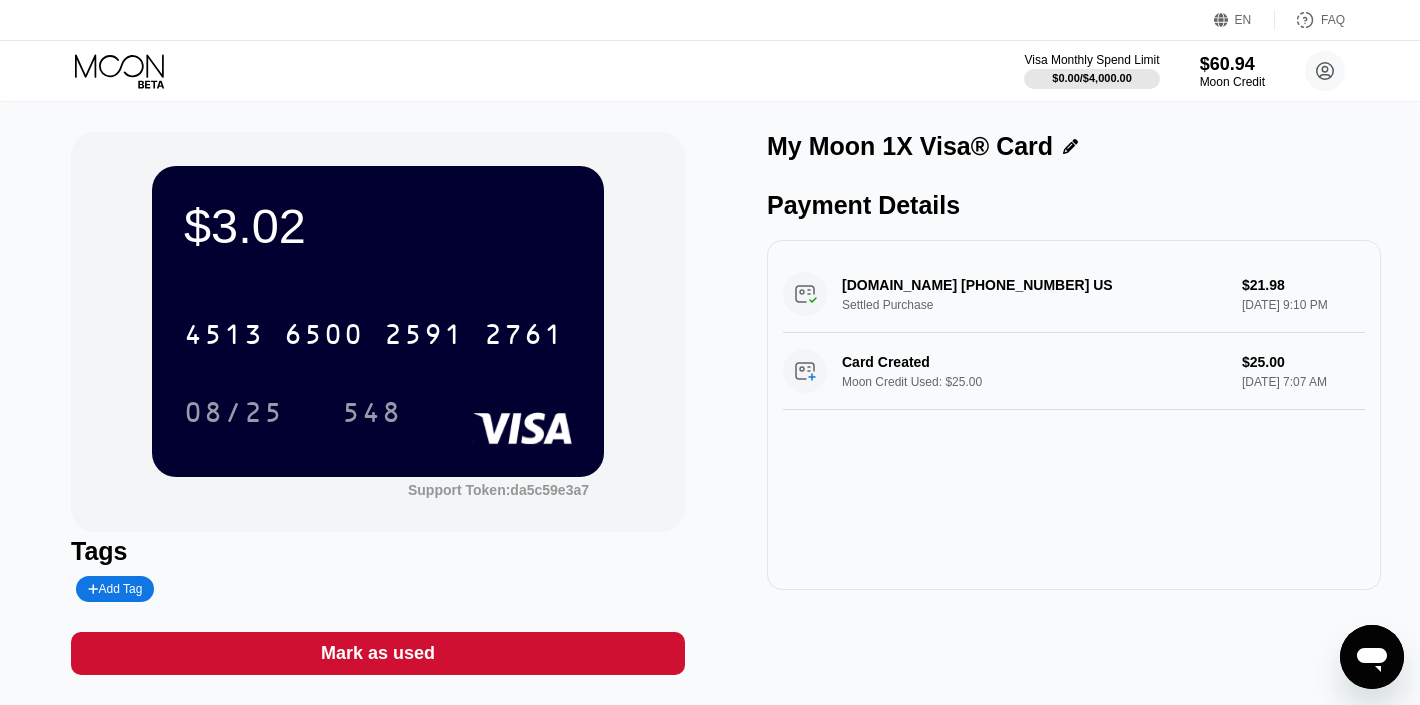 click 